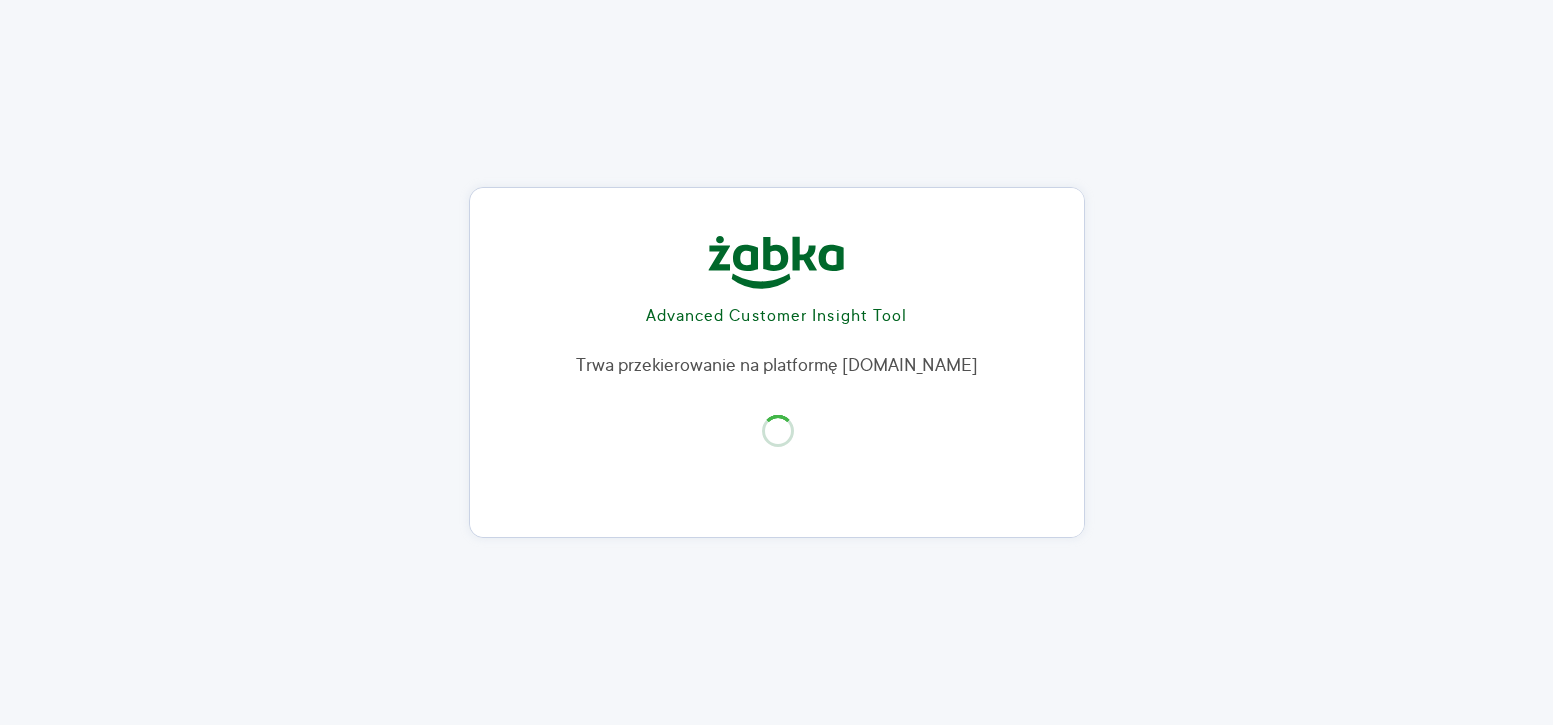 scroll, scrollTop: 0, scrollLeft: 0, axis: both 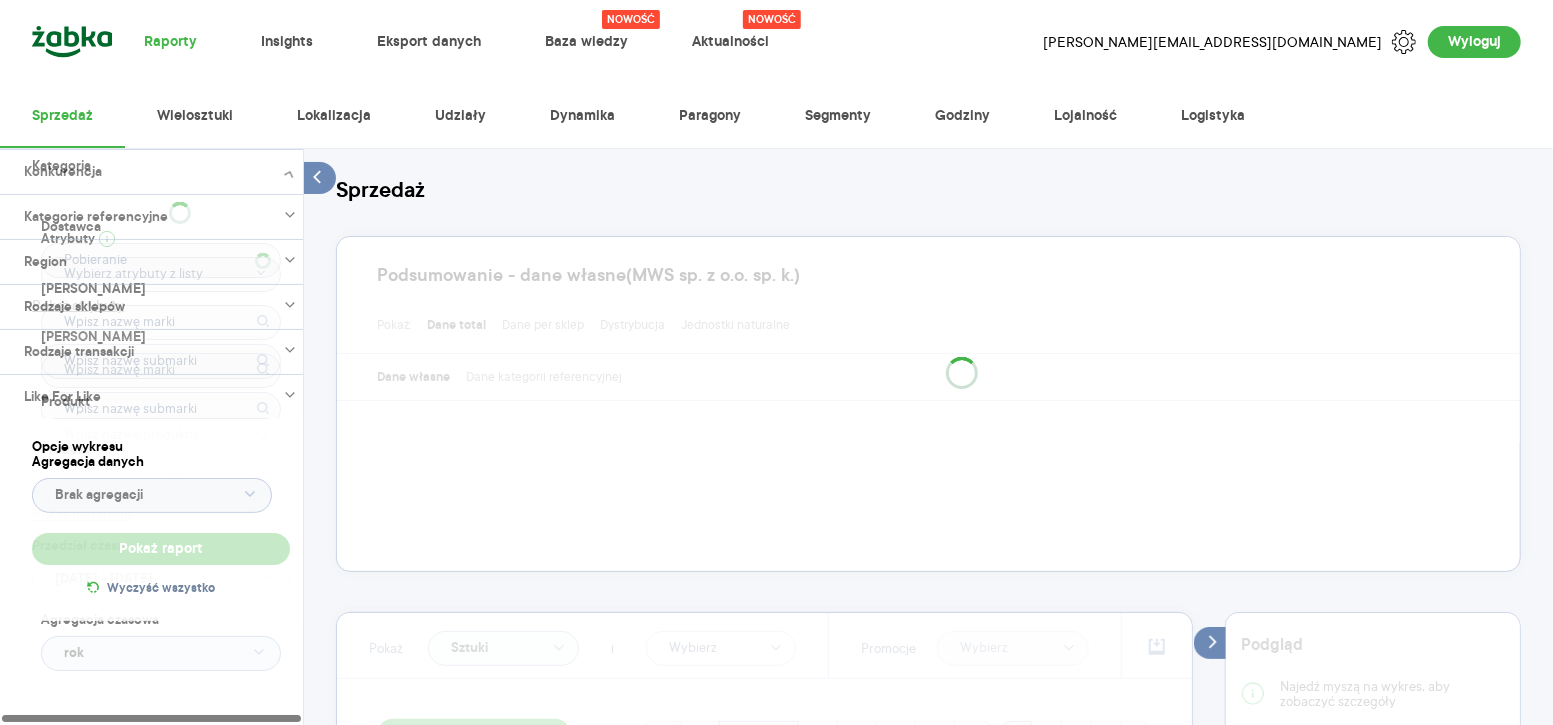 type on "Pobieranie" 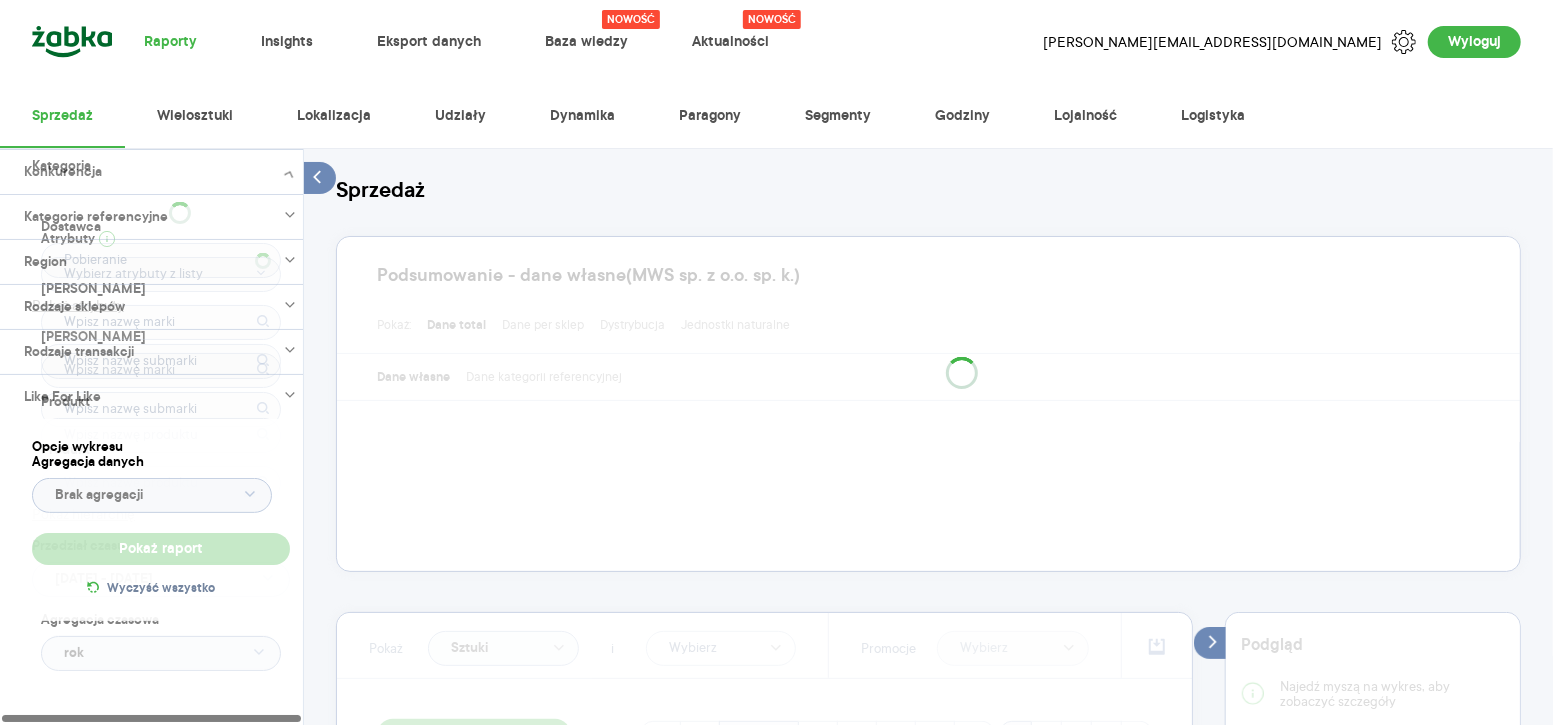 type on "Pobieranie" 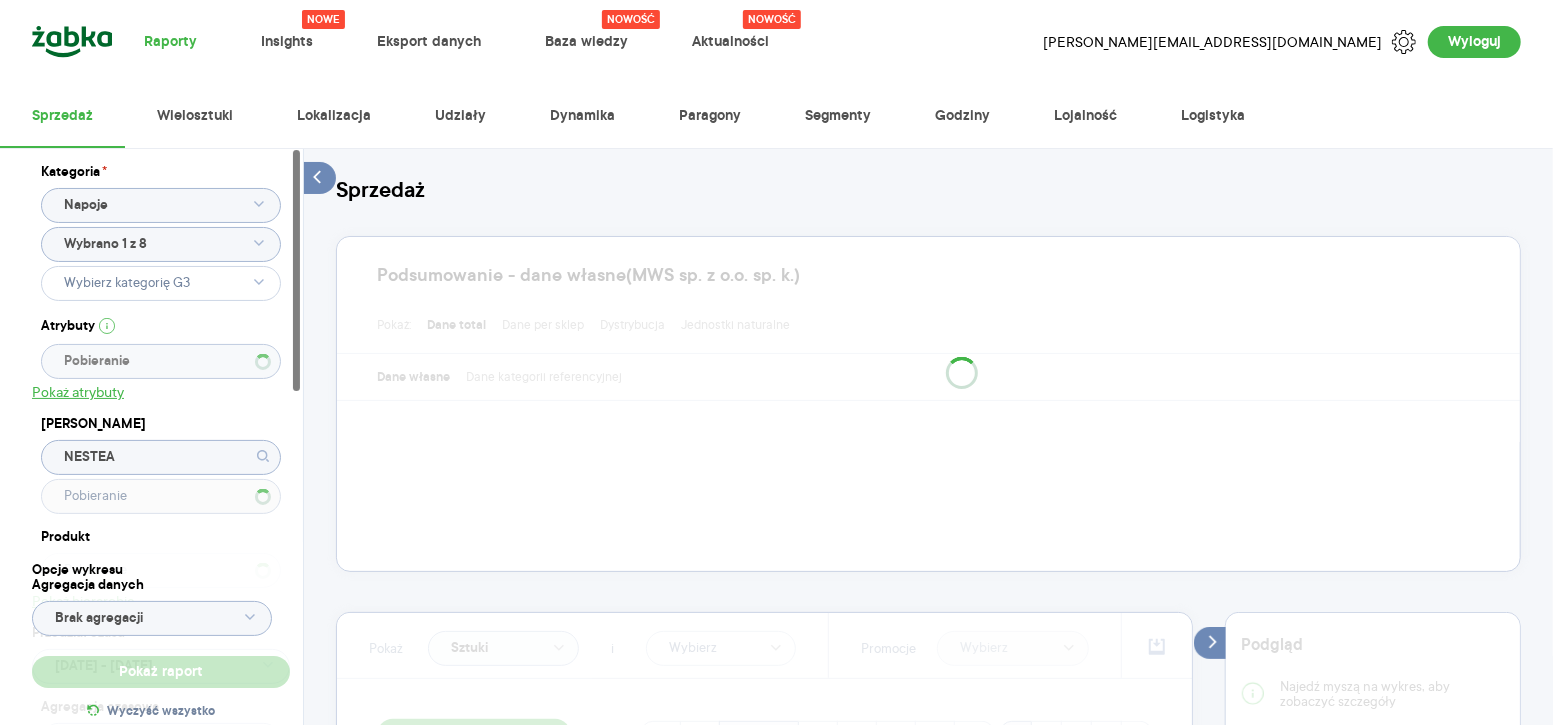 type 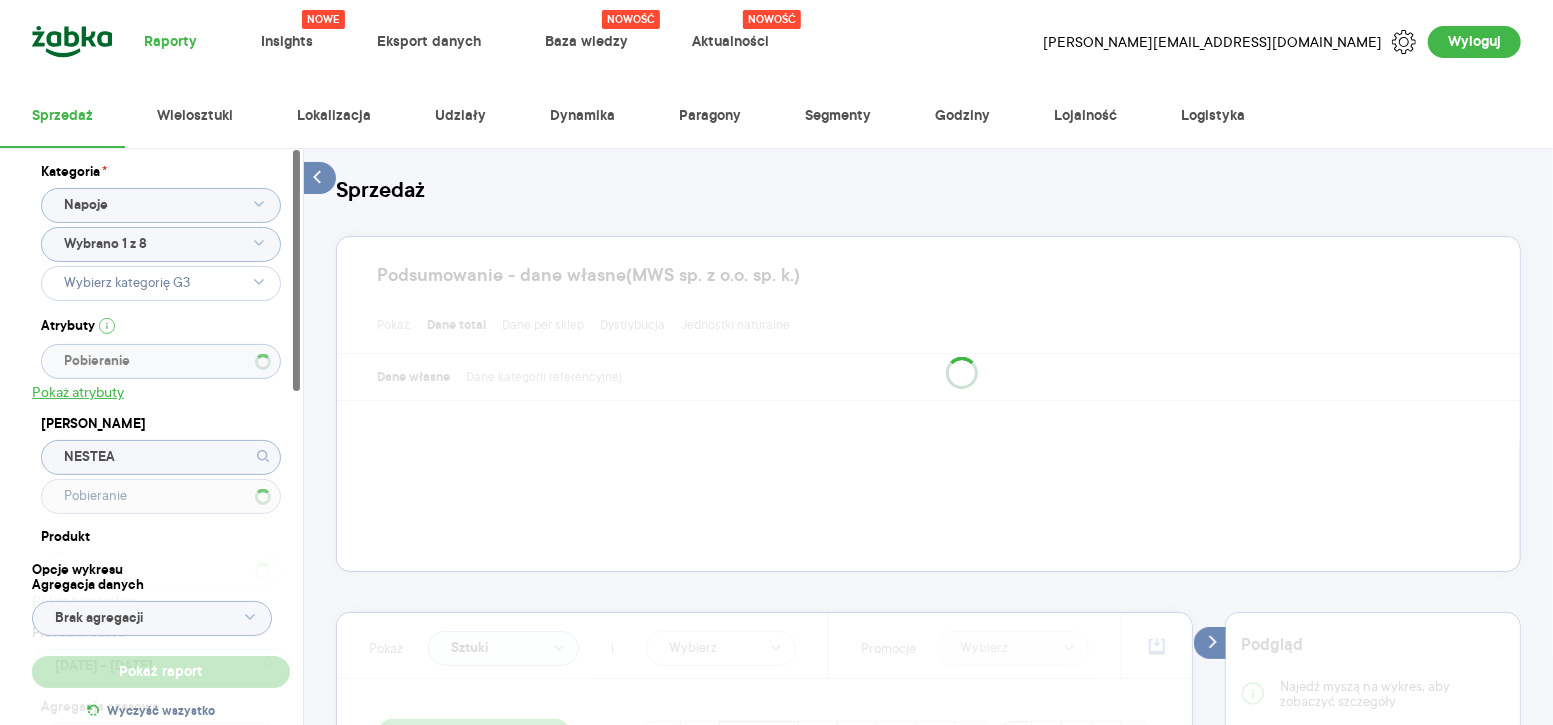 type on "NESTEA" 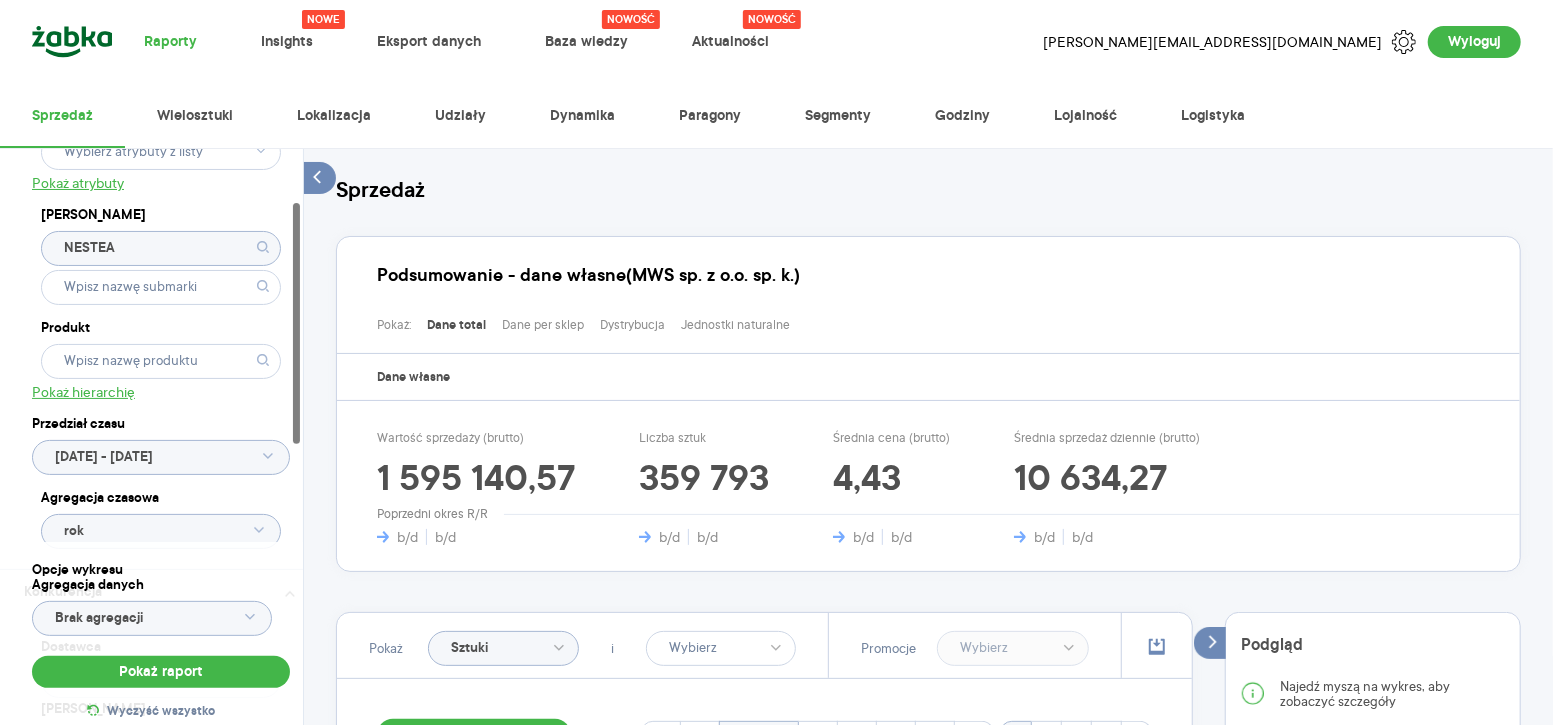 scroll, scrollTop: 0, scrollLeft: 0, axis: both 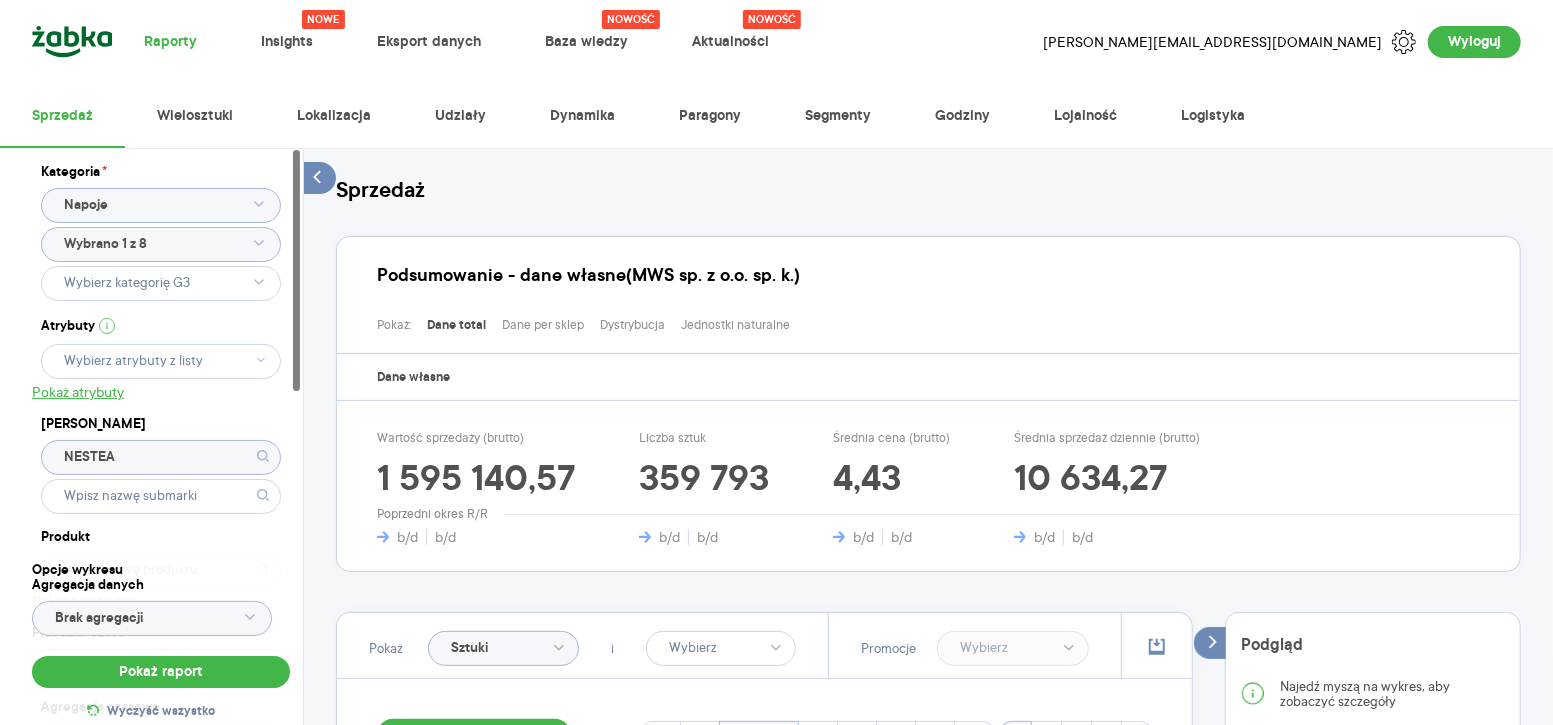 click on "Wybrano 1 z 8" 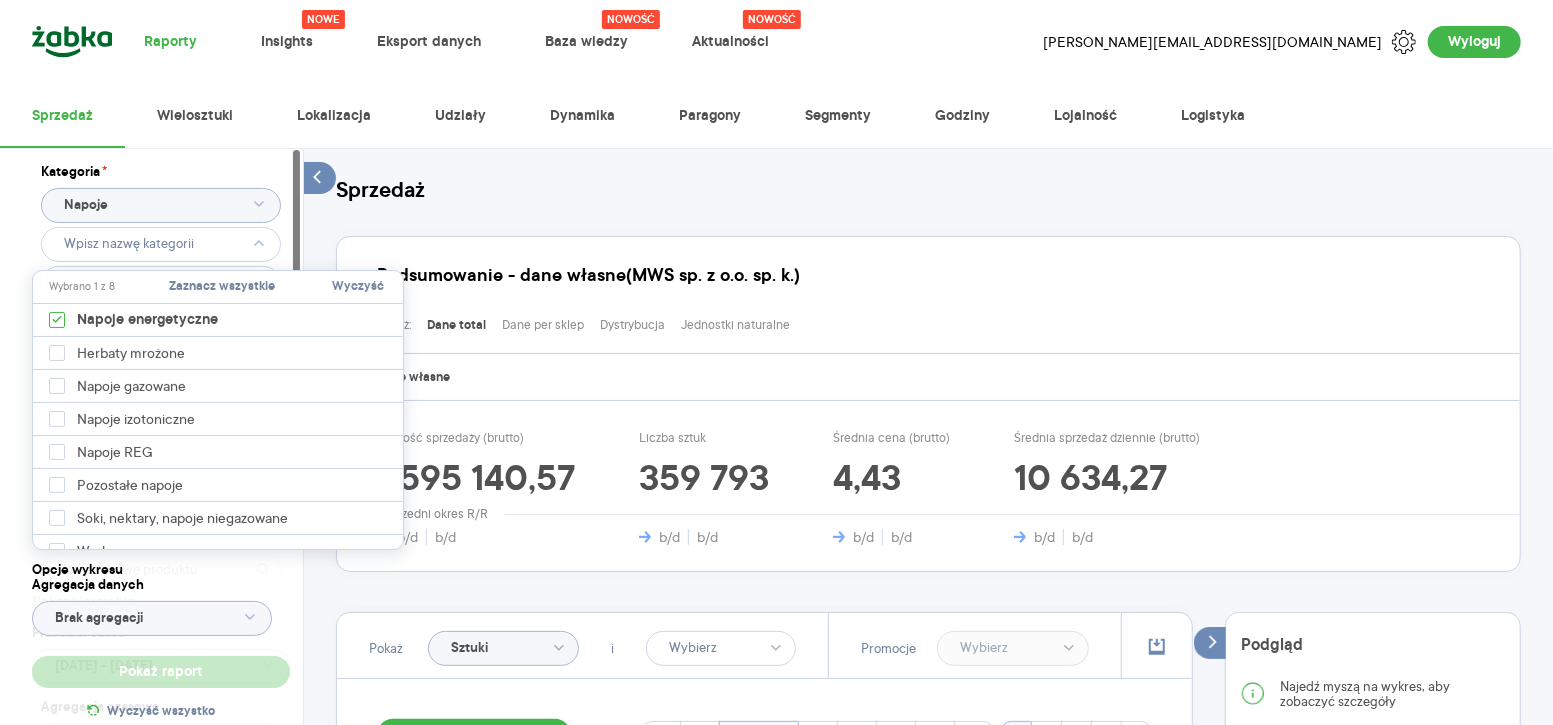 type 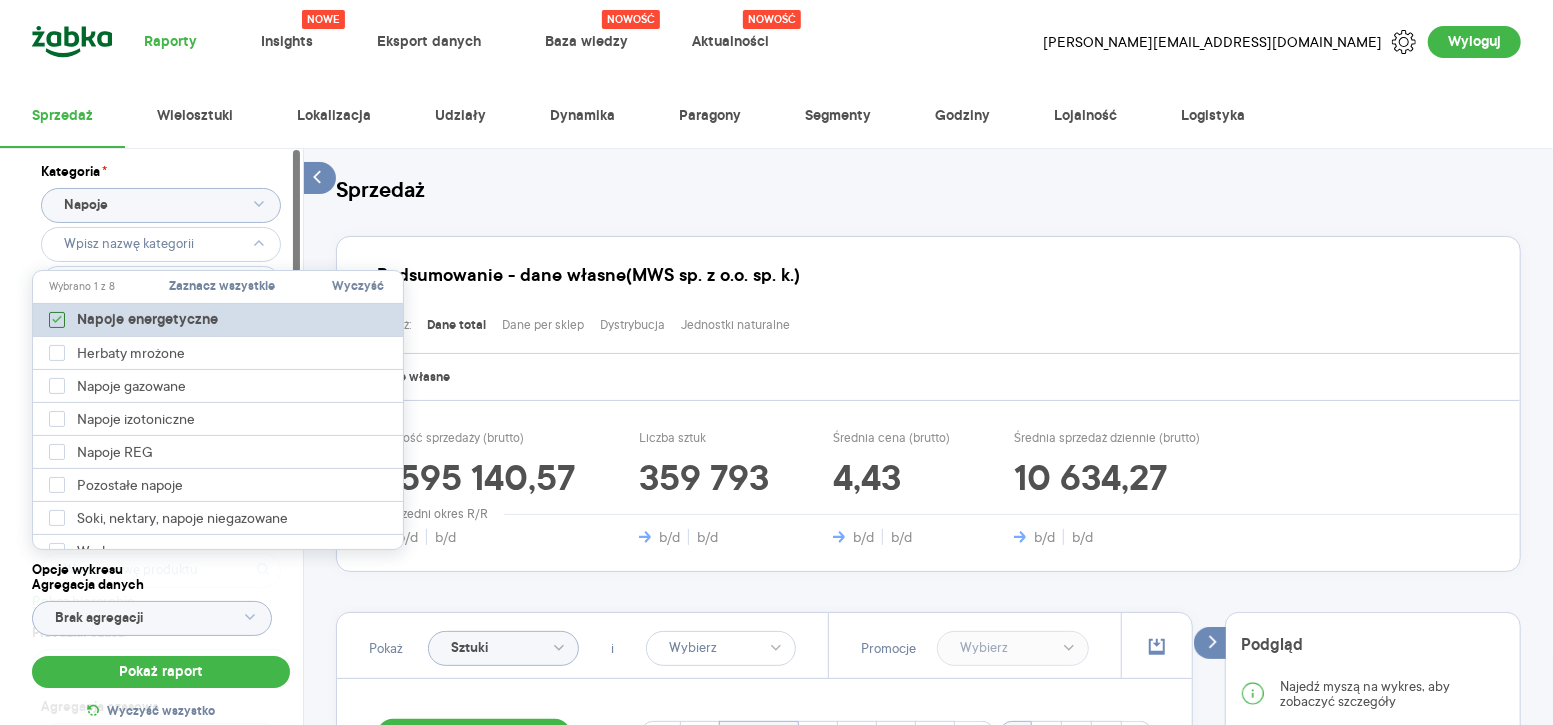 click on "Napoje energetyczne" at bounding box center [133, 320] 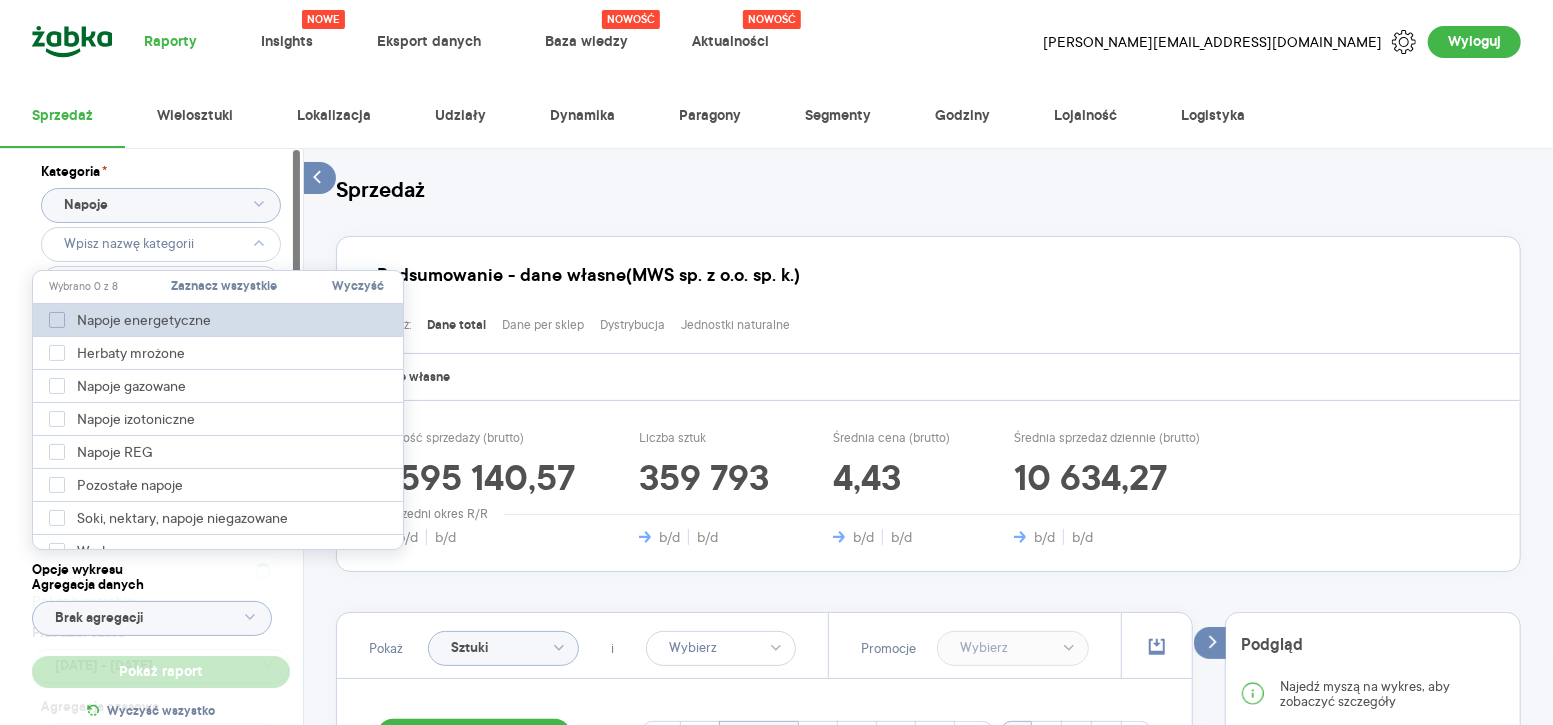 type on "Pobieranie" 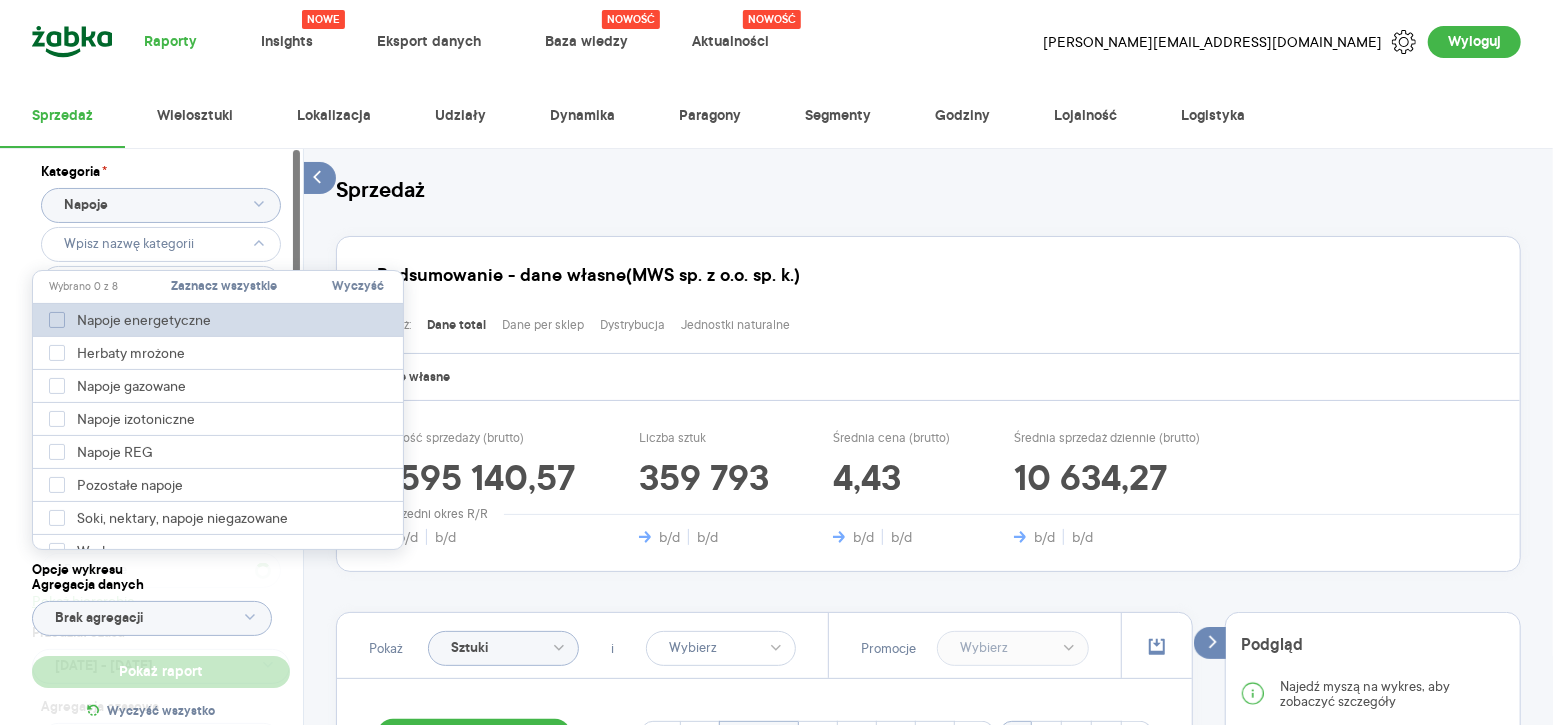 checkbox on "false" 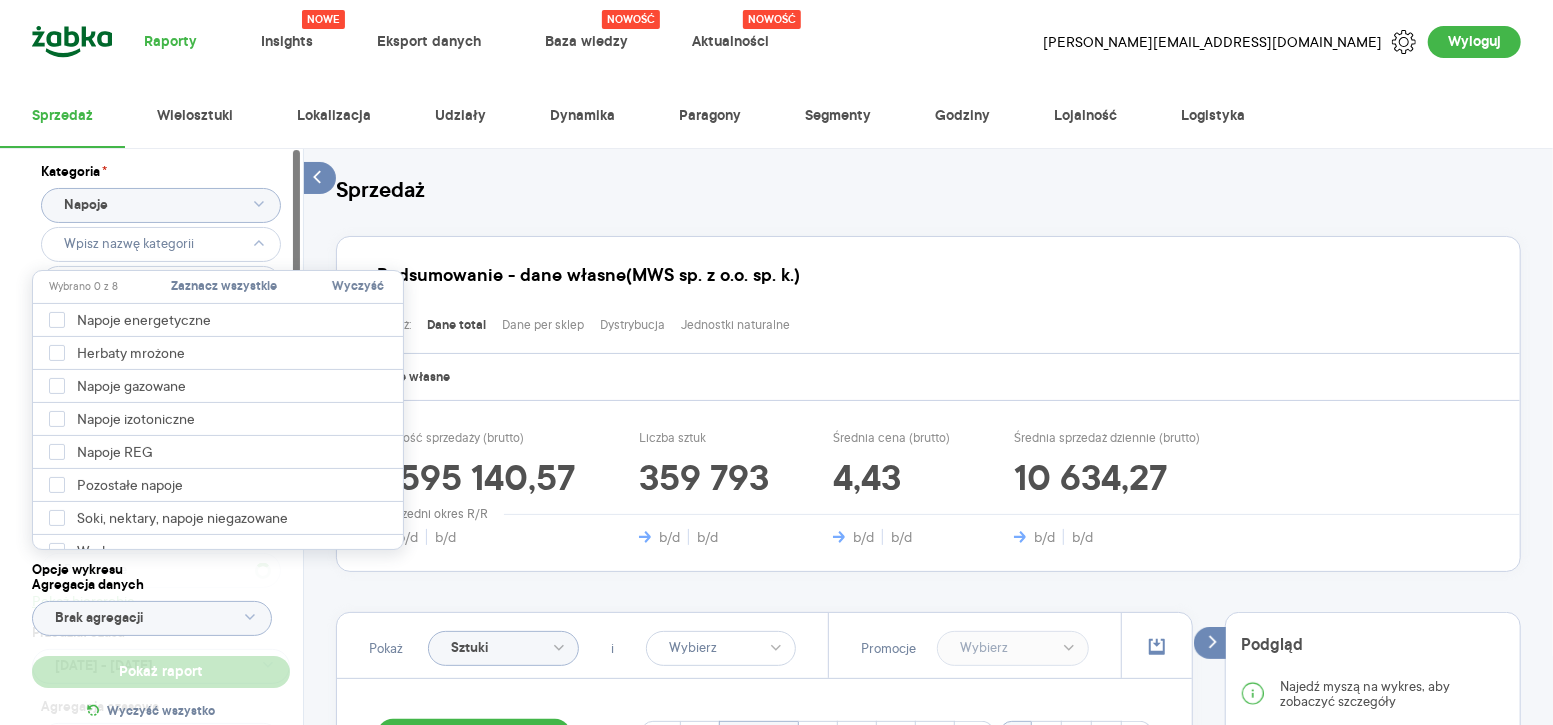 type 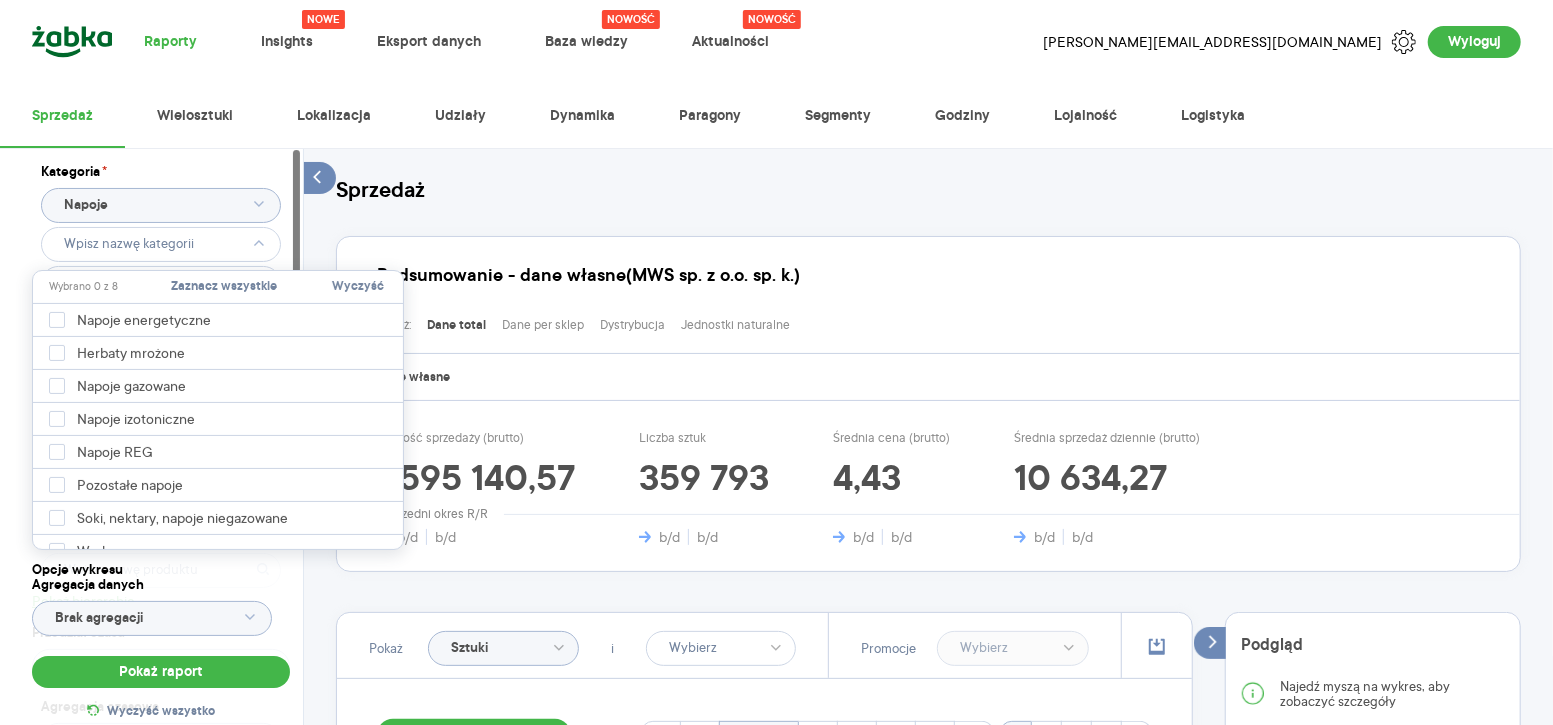 click on "Napoje" 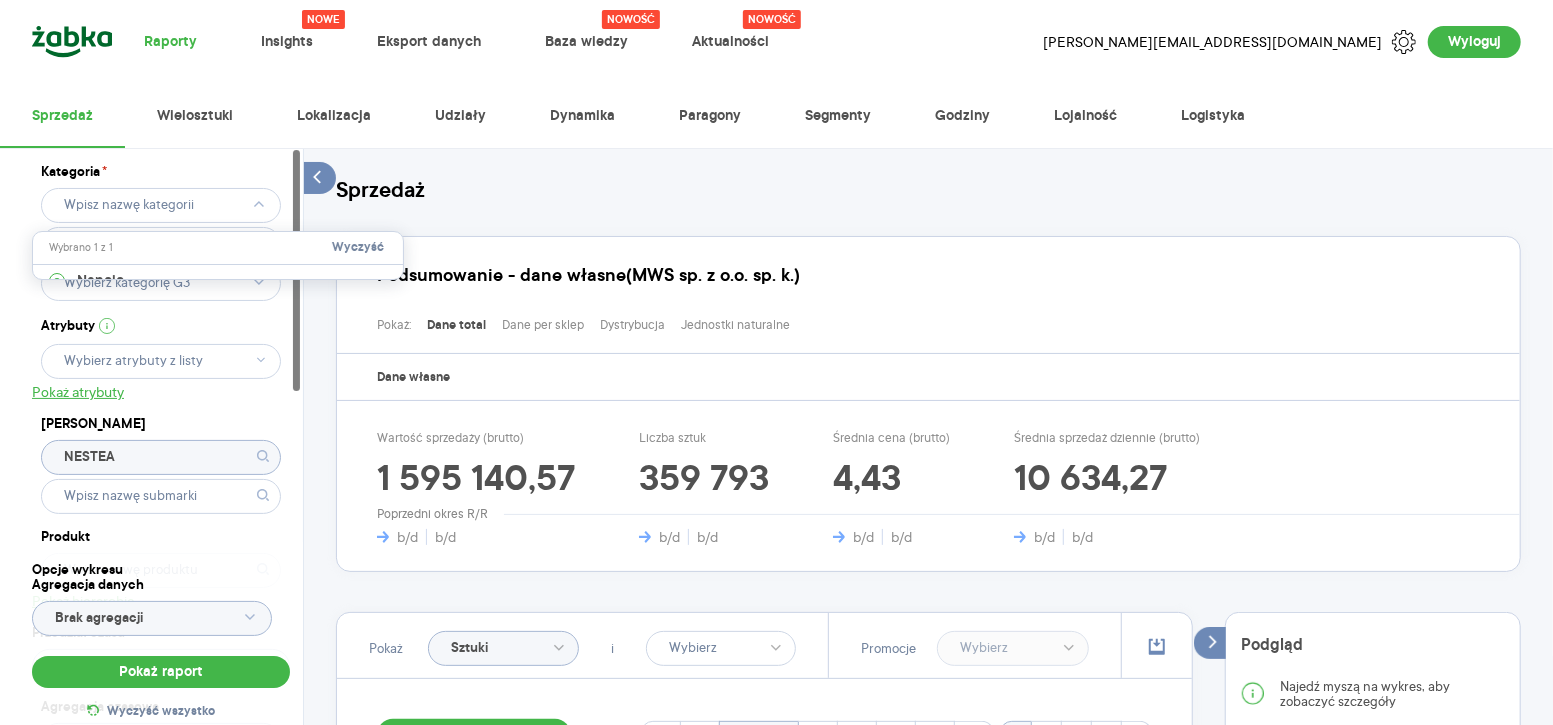 click on "Kategoria * Atrybuty Pokaż atrybuty Marka NESTEA Produkt Pokaż hierarchię Przedział czasu [DATE] - [DATE] Agregacja czasowa rok" at bounding box center (161, 463) 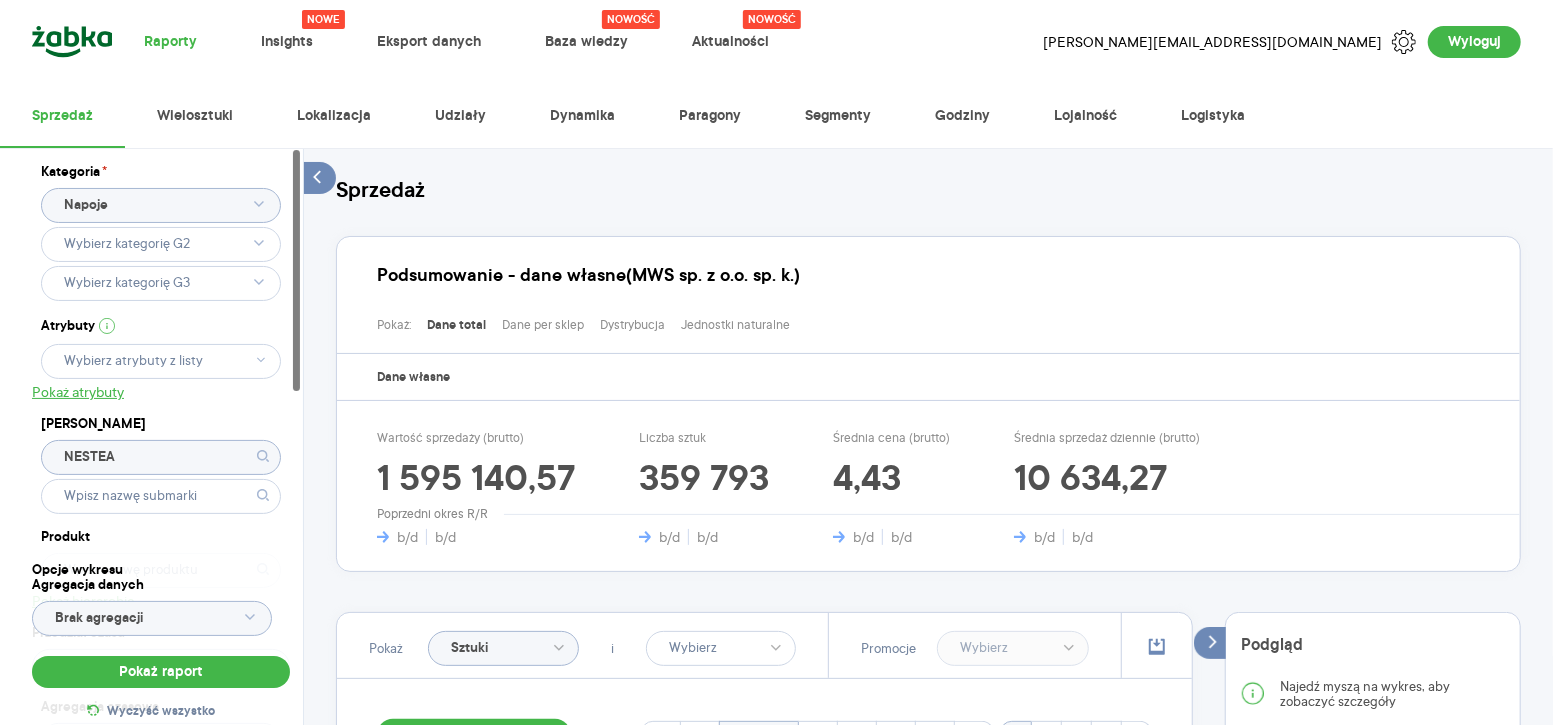 click 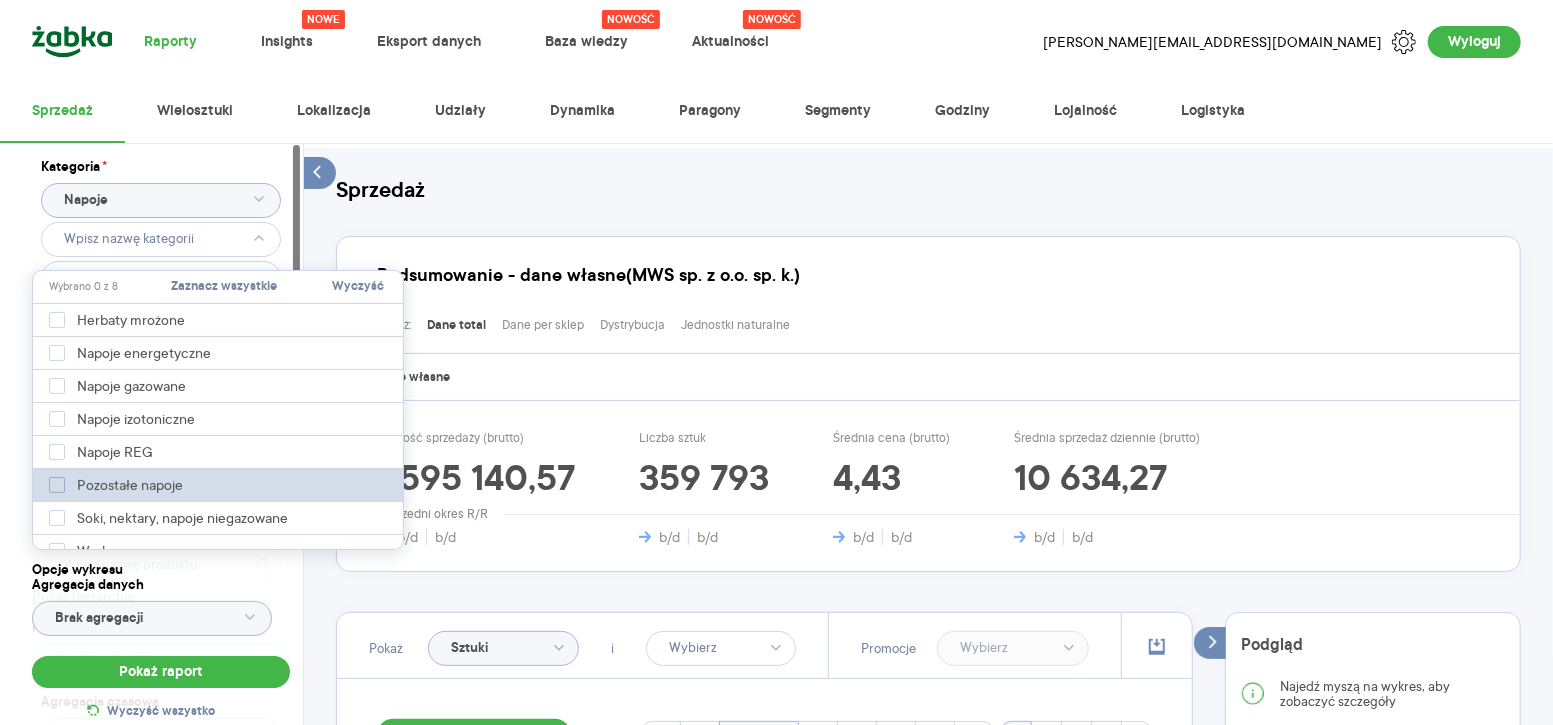 scroll, scrollTop: 22, scrollLeft: 0, axis: vertical 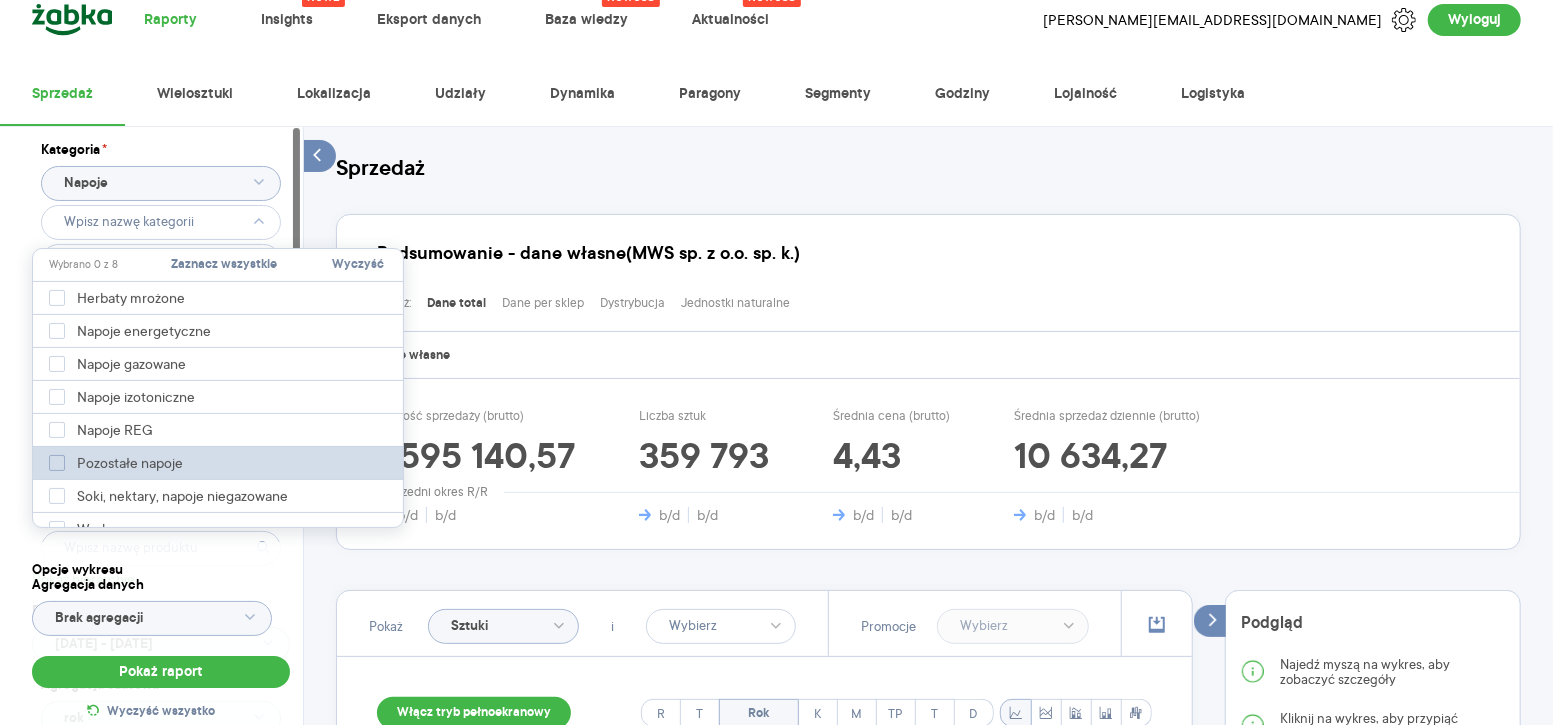click on "Soki, nektary, napoje niegazowane" at bounding box center (190, 496) 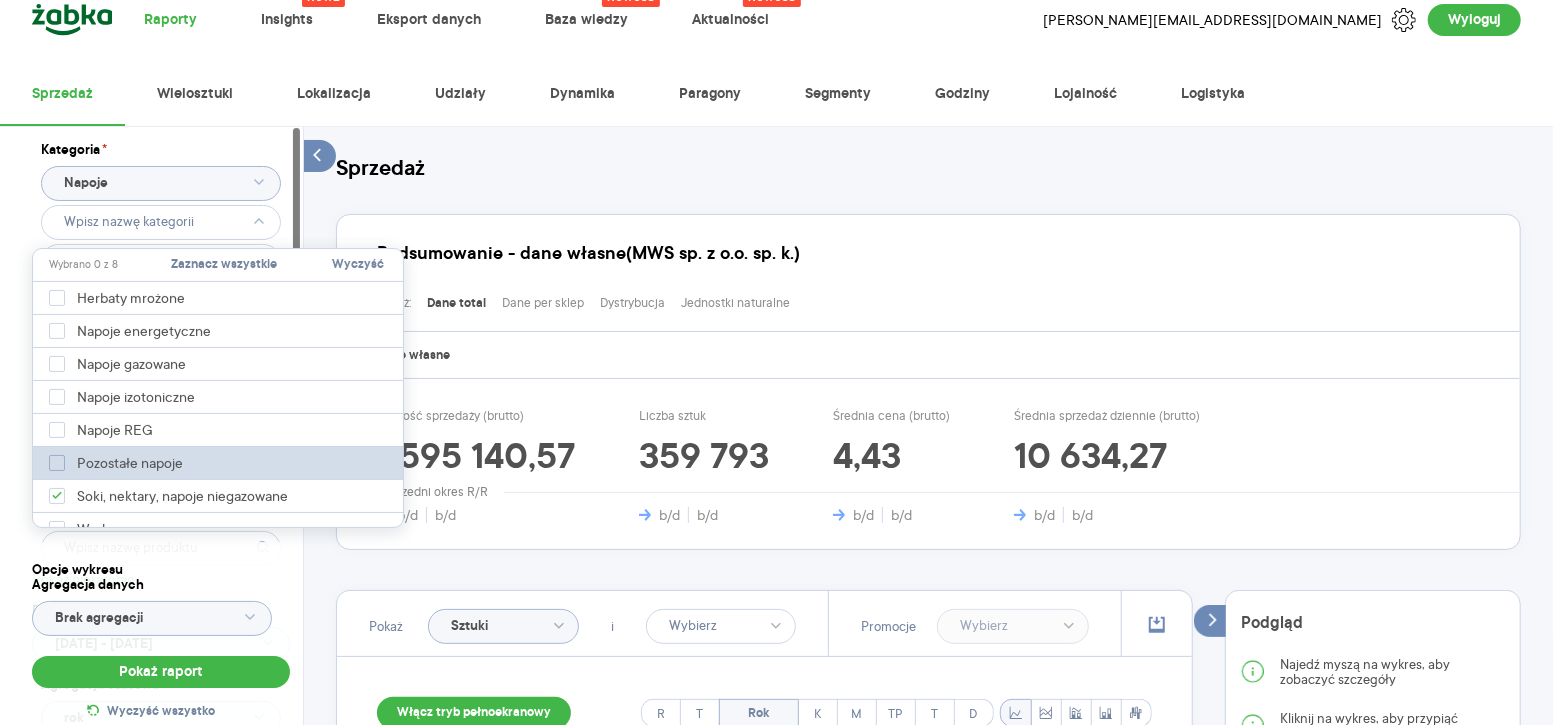 type on "Pobieranie" 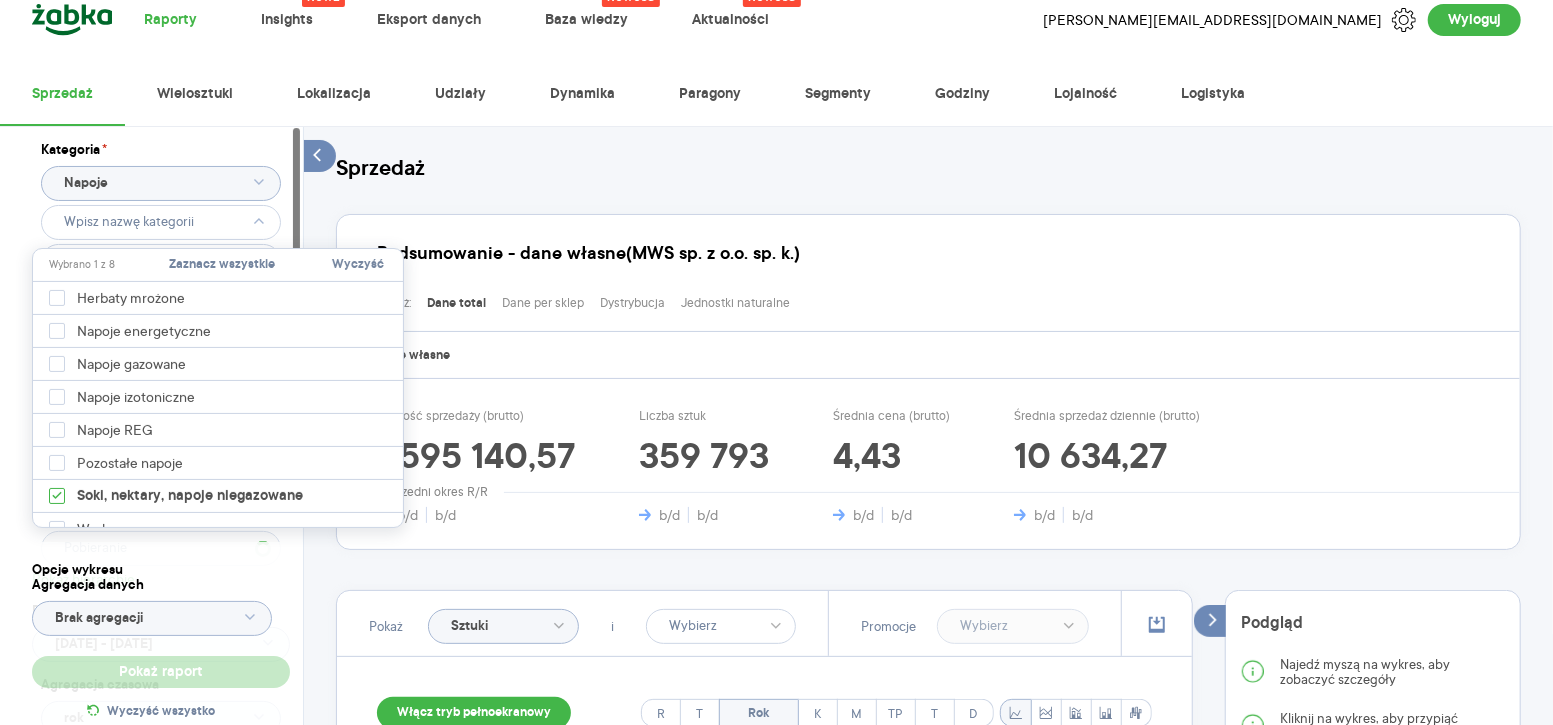 click on "Kategoria * Napoje Atrybuty Pobieranie Pokaż atrybuty Marka NESTEA Produkt Pokaż hierarchię Przedział czasu [DATE] - [DATE] Agregacja czasowa rok" at bounding box center [161, 441] 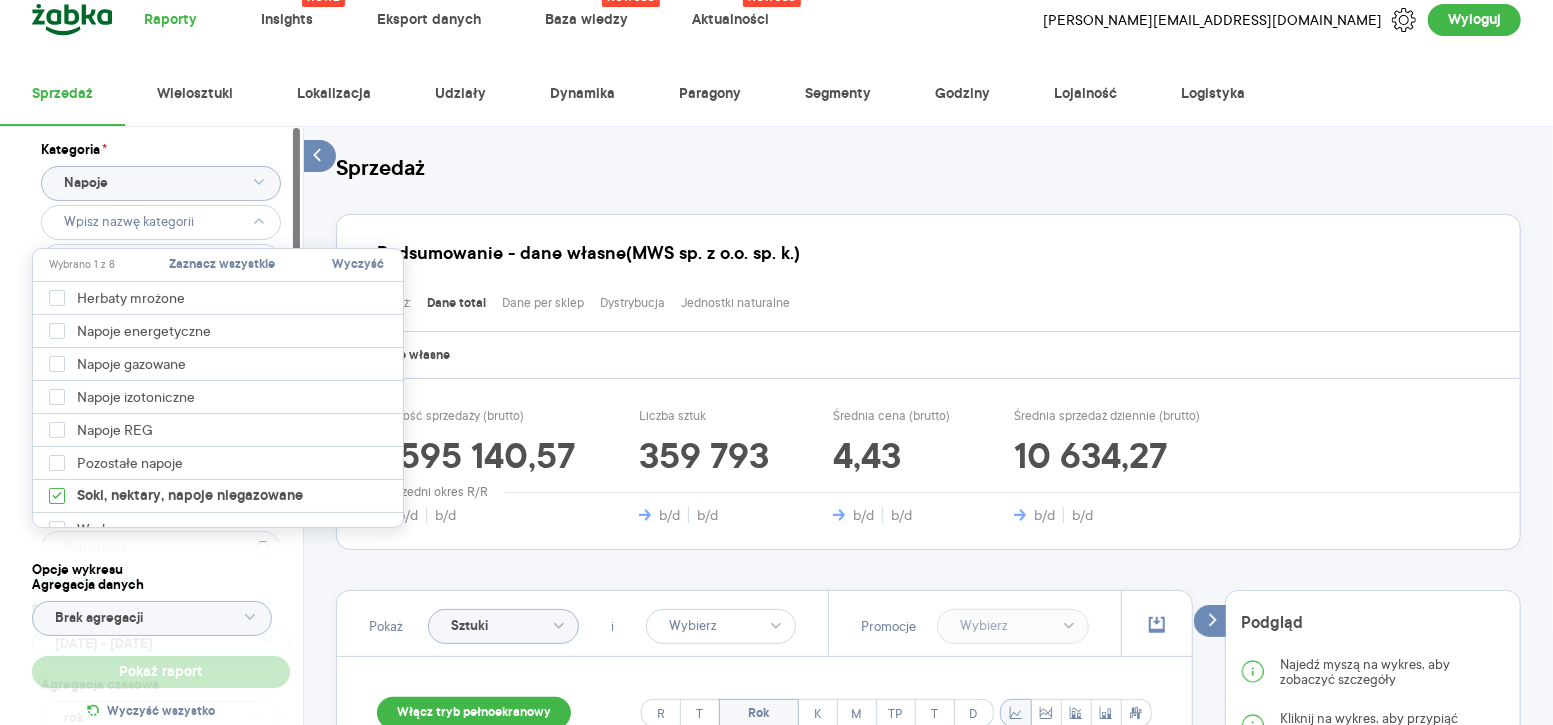 type on "Wybrano 1 z 8" 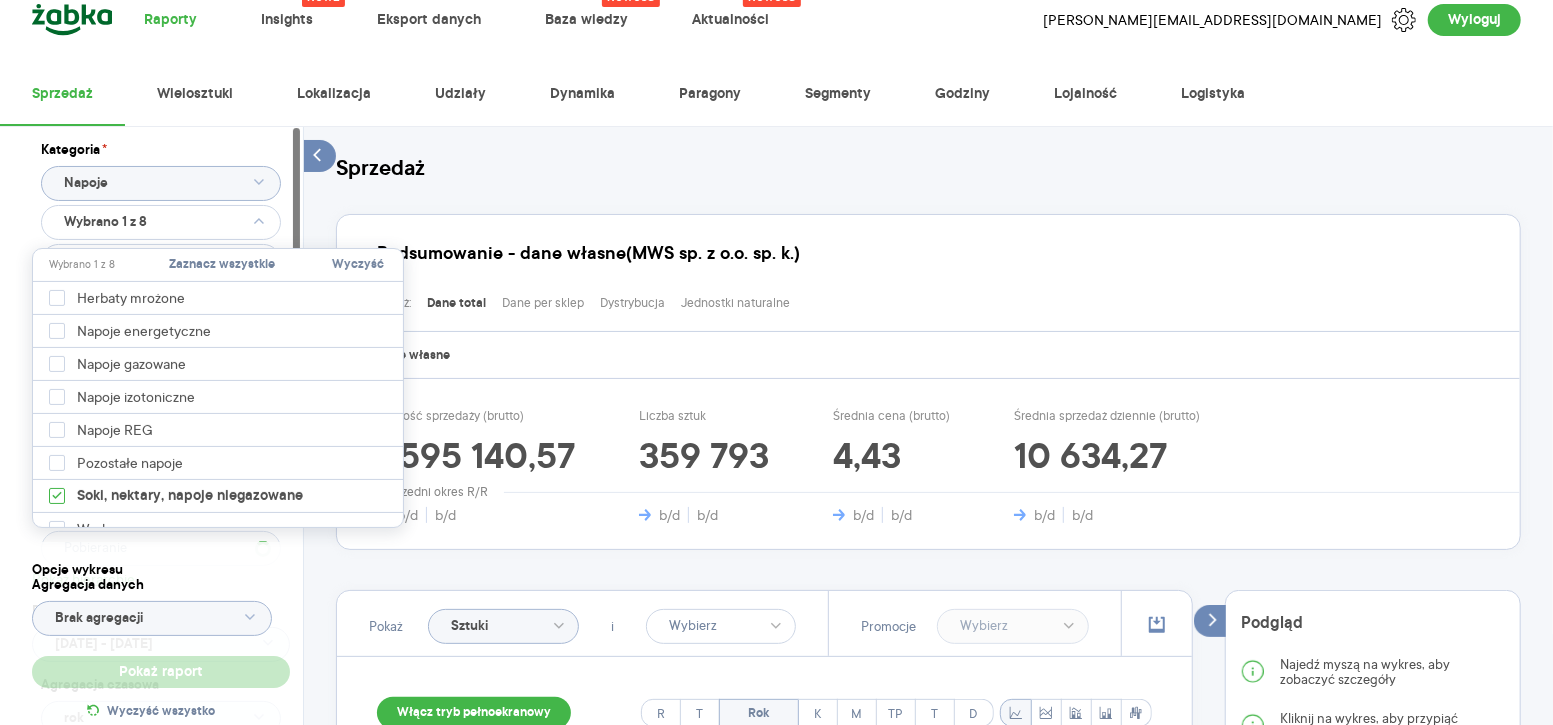 type 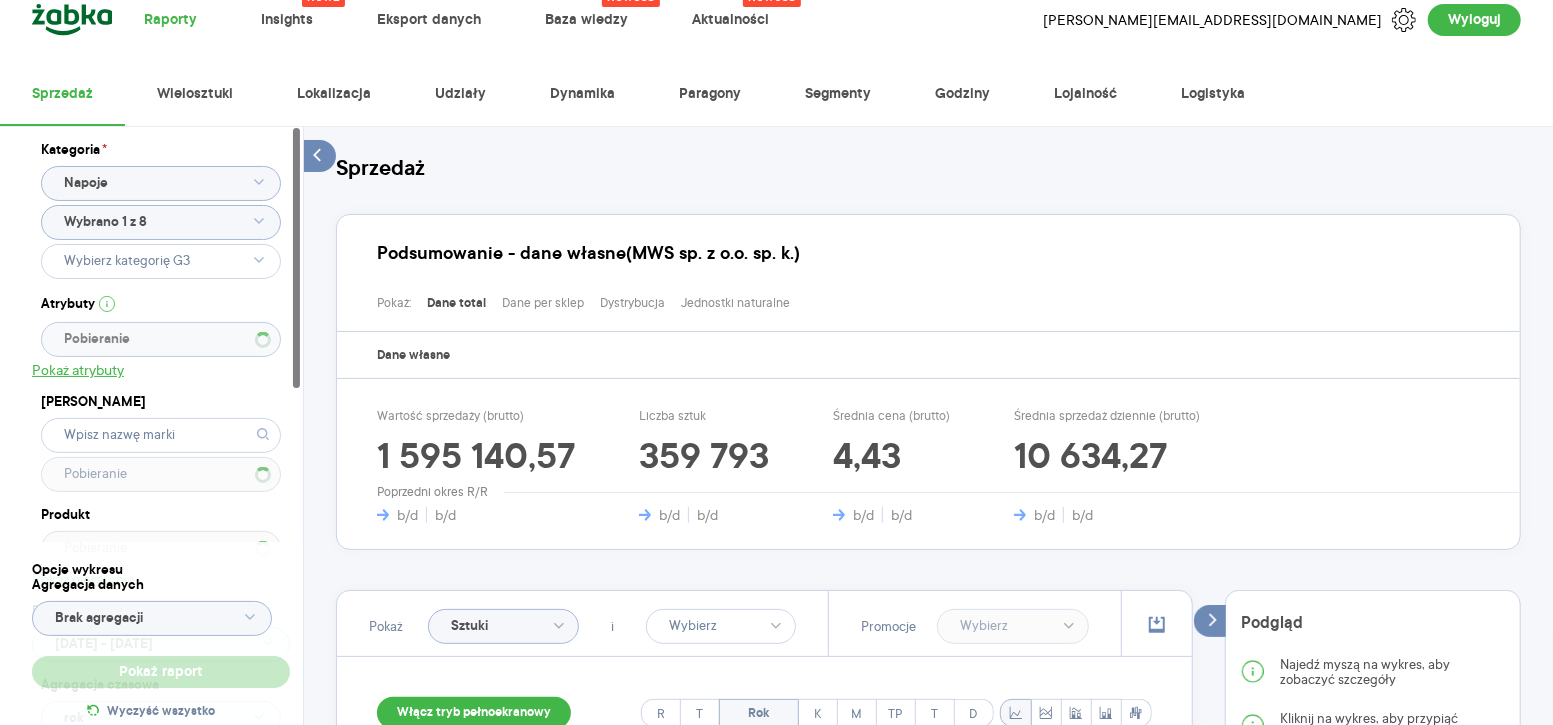 type 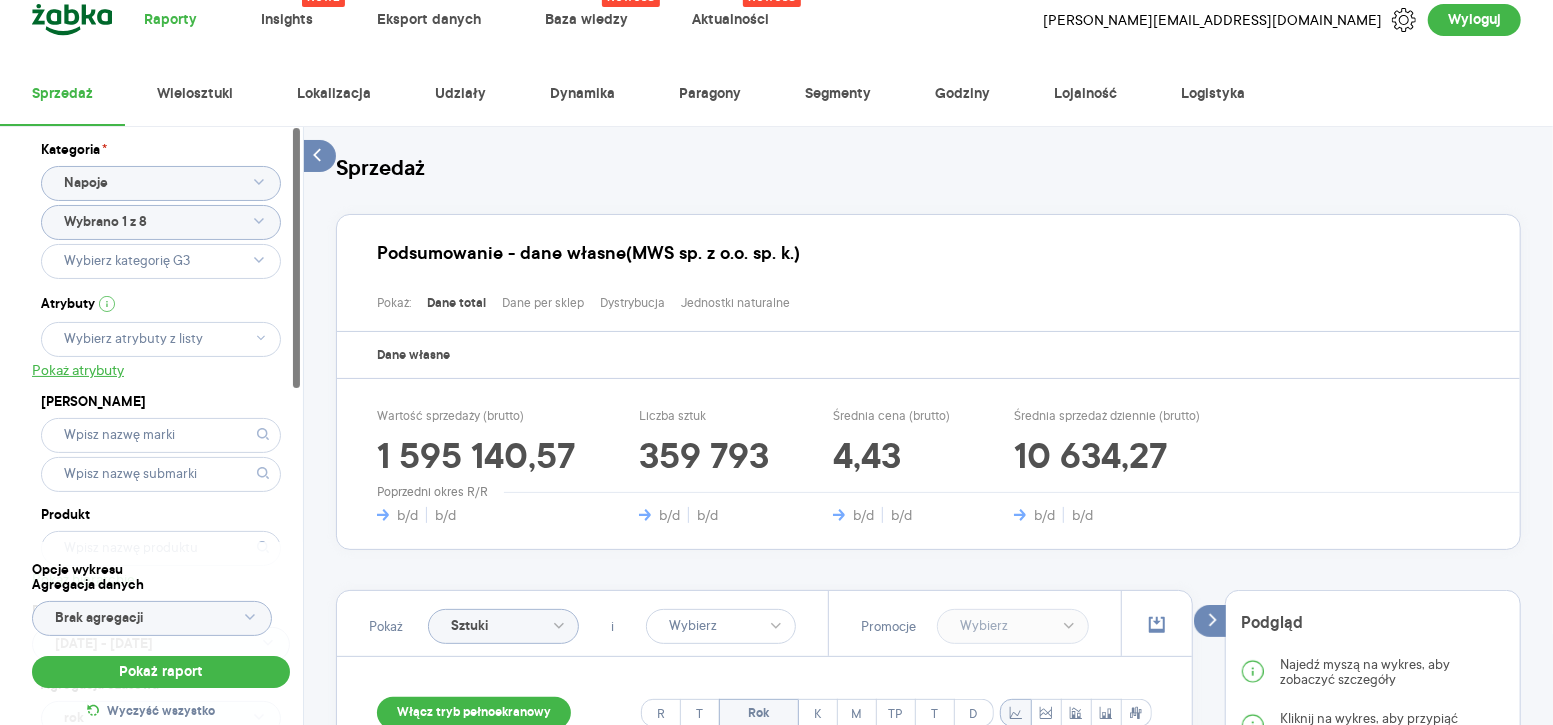 click 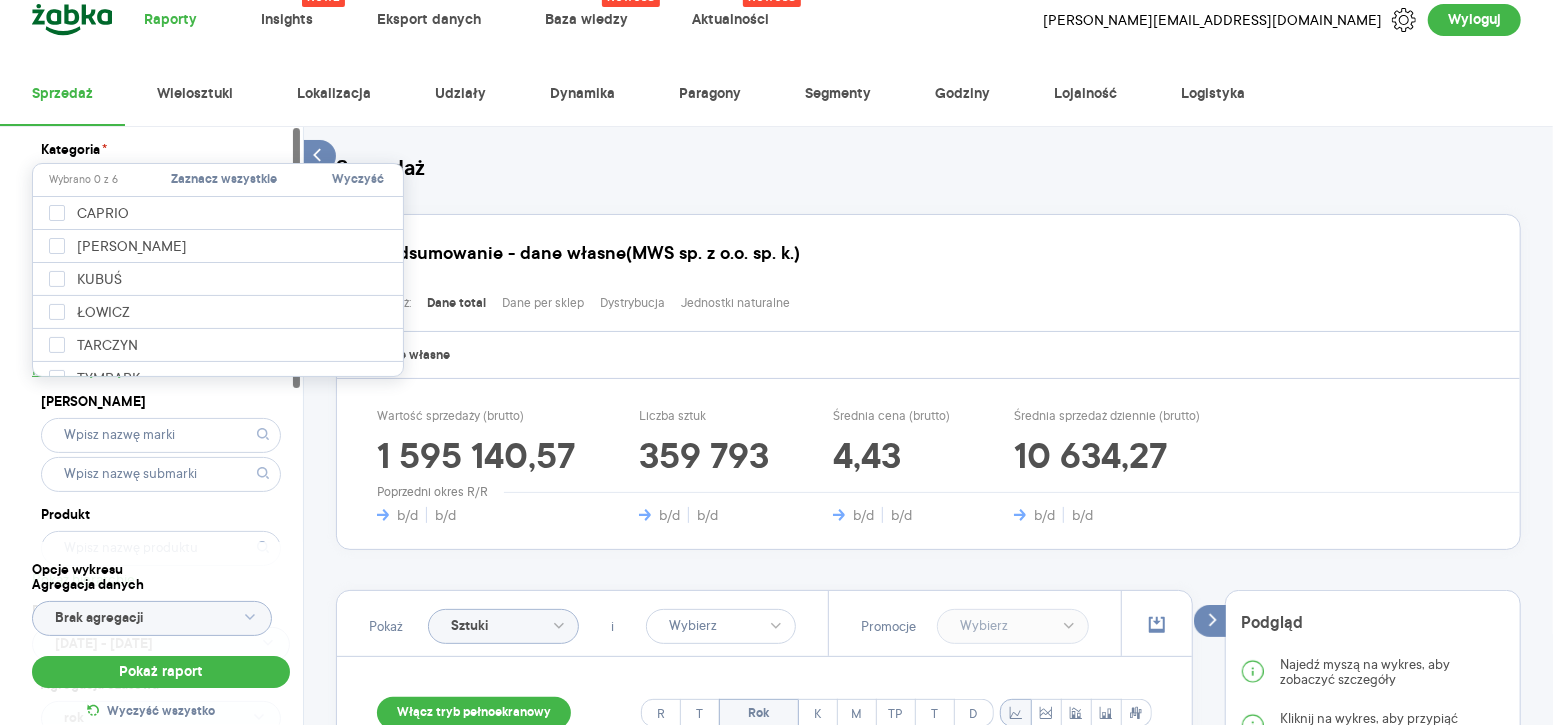 click on "Kategoria * Napoje Wybrano 1 z 8 Atrybuty Pokaż atrybuty Marka Produkt Pokaż hierarchię Przedział czasu [DATE] - [DATE] Agregacja czasowa rok" at bounding box center [161, 441] 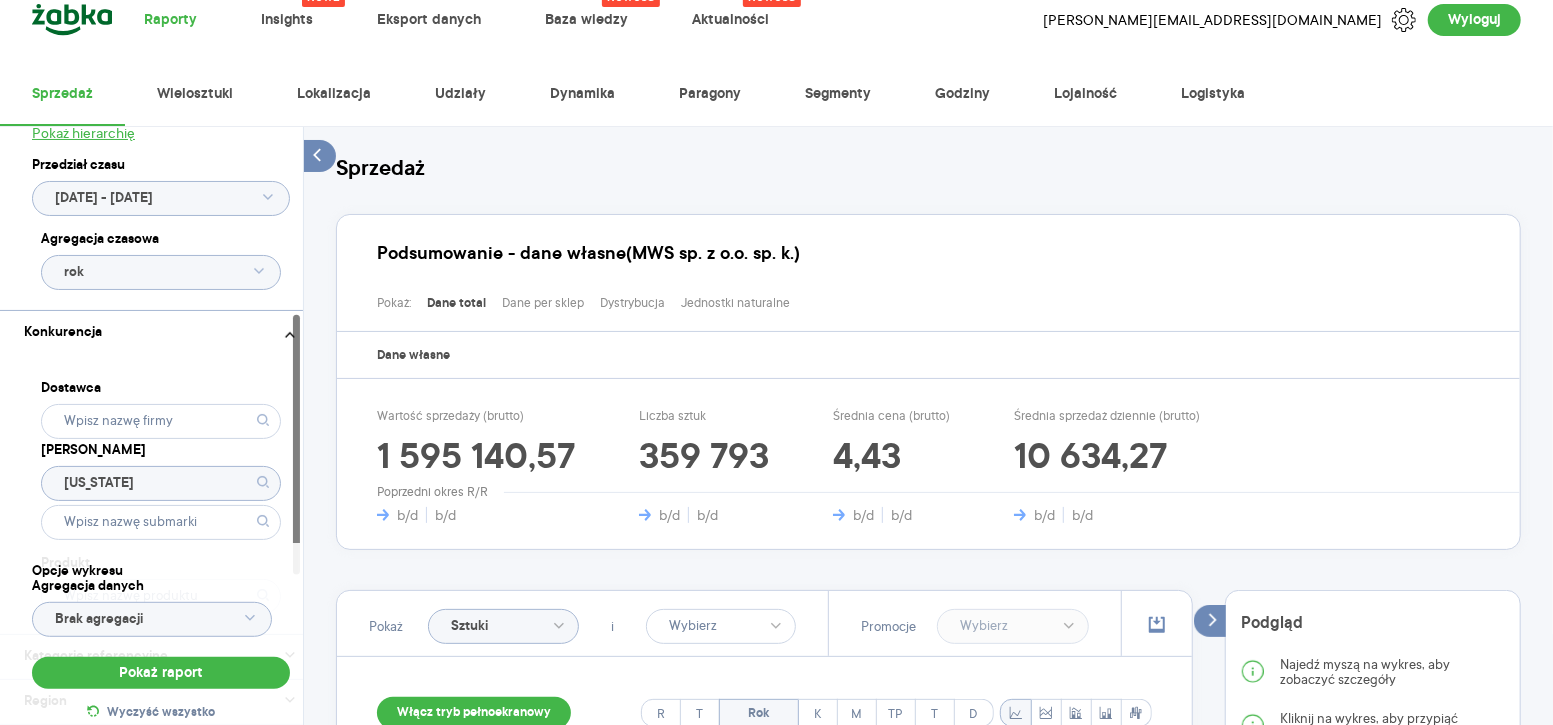 scroll, scrollTop: 451, scrollLeft: 0, axis: vertical 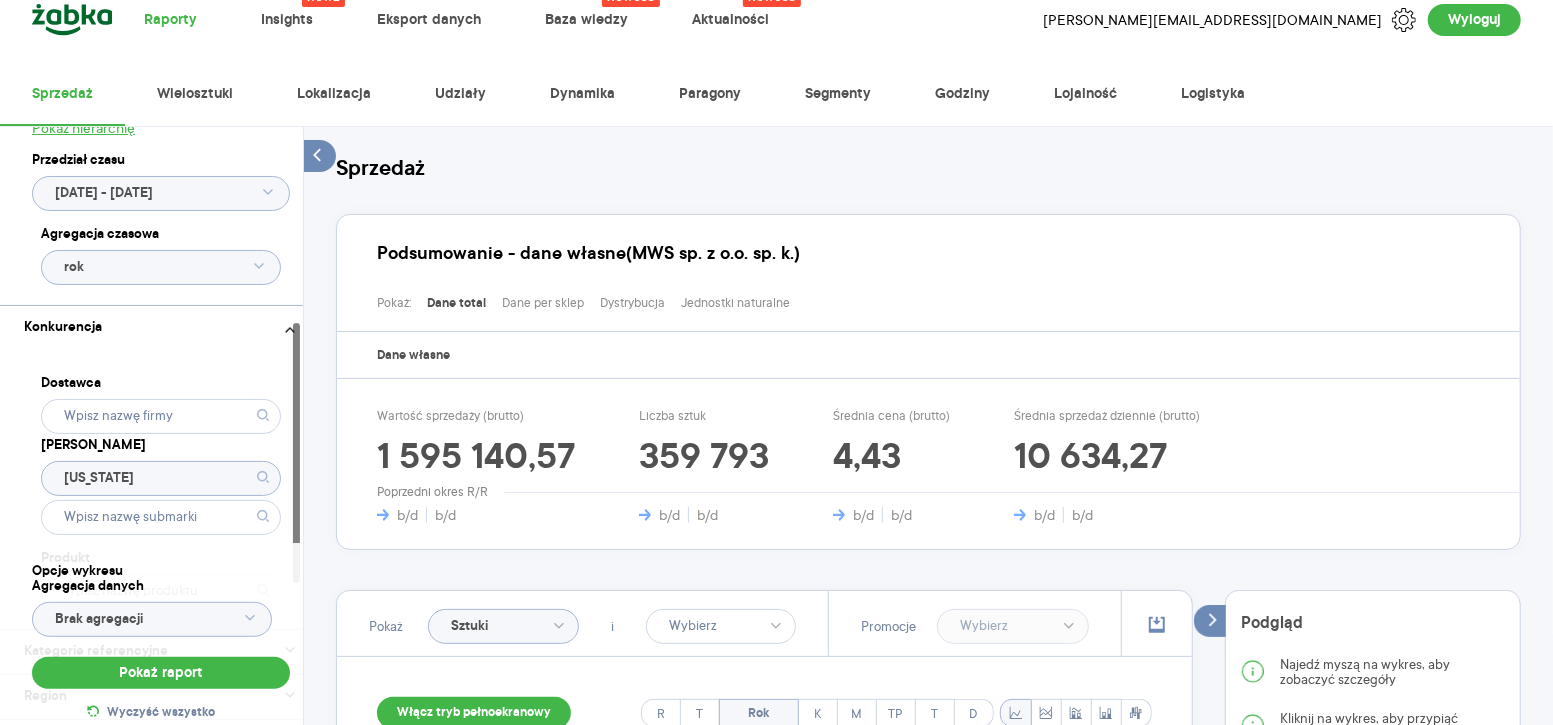 click on "Raporty Nowe Insights Eksport danych Nowość Baza wiedzy Nowość Aktualności [PERSON_NAME][EMAIL_ADDRESS][DOMAIN_NAME] Wyloguj Sprzedaż Wielosztuki Lokalizacja Udziały Dynamika Paragony Segmenty Godziny Lojalność Logistyka Kategoria * Napoje Wybrano 1 z 8 Atrybuty Pokaż atrybuty Marka Produkt Pokaż hierarchię Przedział czasu [DATE] - [DATE] Agregacja czasowa rok Konkurencja Dostawca Marka [US_STATE] Produkt Kategorie referencyjne Region Rodzaje sklepów Rodzaje transakcji Wszystkie Like For Like Uwzględnij LFL Opcje wykresu Agregacja danych Brak agregacji Pokaż raport Wyczyść wszystko Sprzedaż Podsumowanie - dane własne  (MWS sp. z o.o. sp. k.) Pokaż: Dane total Dane per sklep Dystrybucja Jednostki naturalne Dane własne Wartość sprzedaży (brutto) 1 595 140,57 b/d b/d Liczba sztuk 359 793 b/d b/d Średnia cena (brutto) 4,43 b/d b/d Średnia sprzedaż dziennie (brutto) 10 634,27 b/d b/d Poprzedni okres R/R Pokaż Sztuki i Promocje Włącz tryb pełnoekranowy R T Rok K M TP T D Etykiety 0 51 399 102 798 2025" at bounding box center [776, 340] 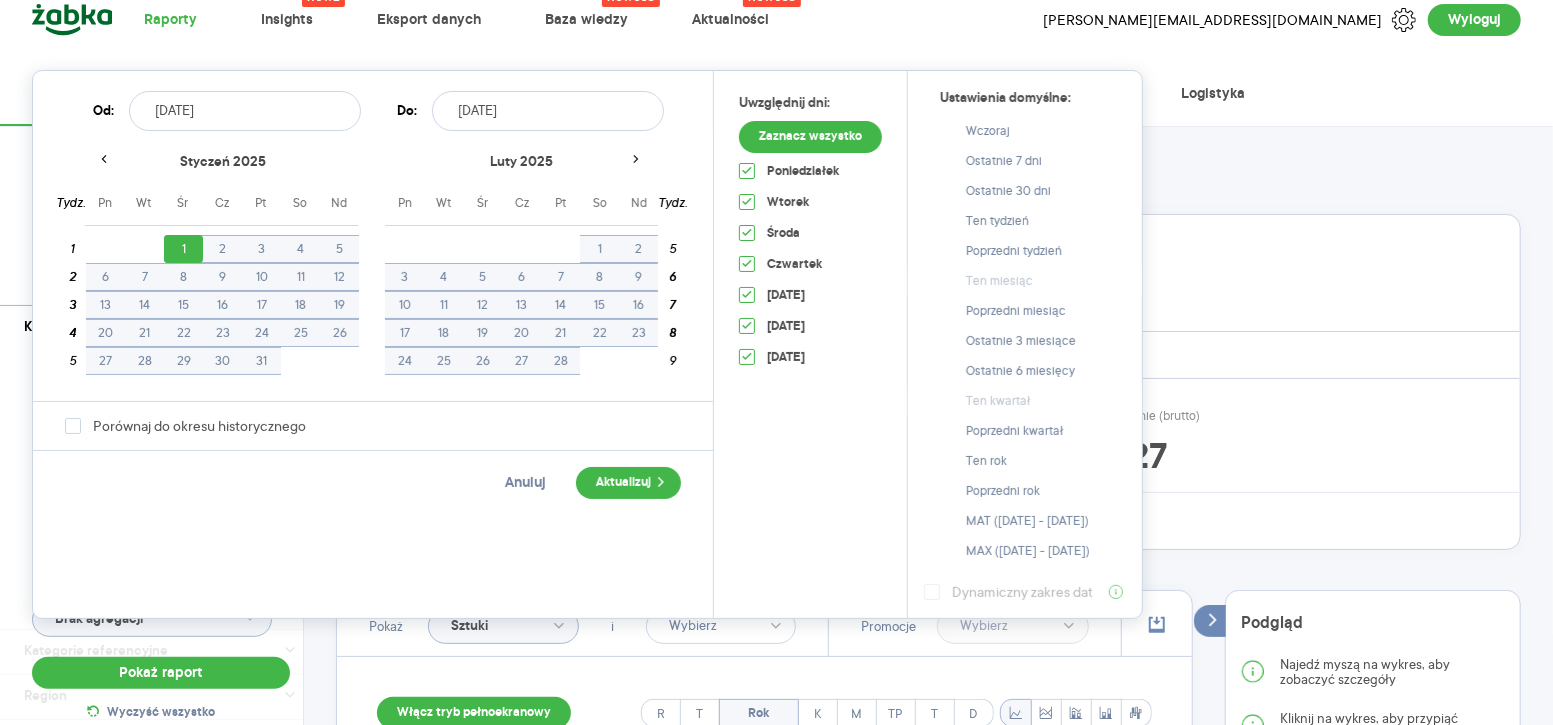 drag, startPoint x: 224, startPoint y: 110, endPoint x: 175, endPoint y: 111, distance: 49.010204 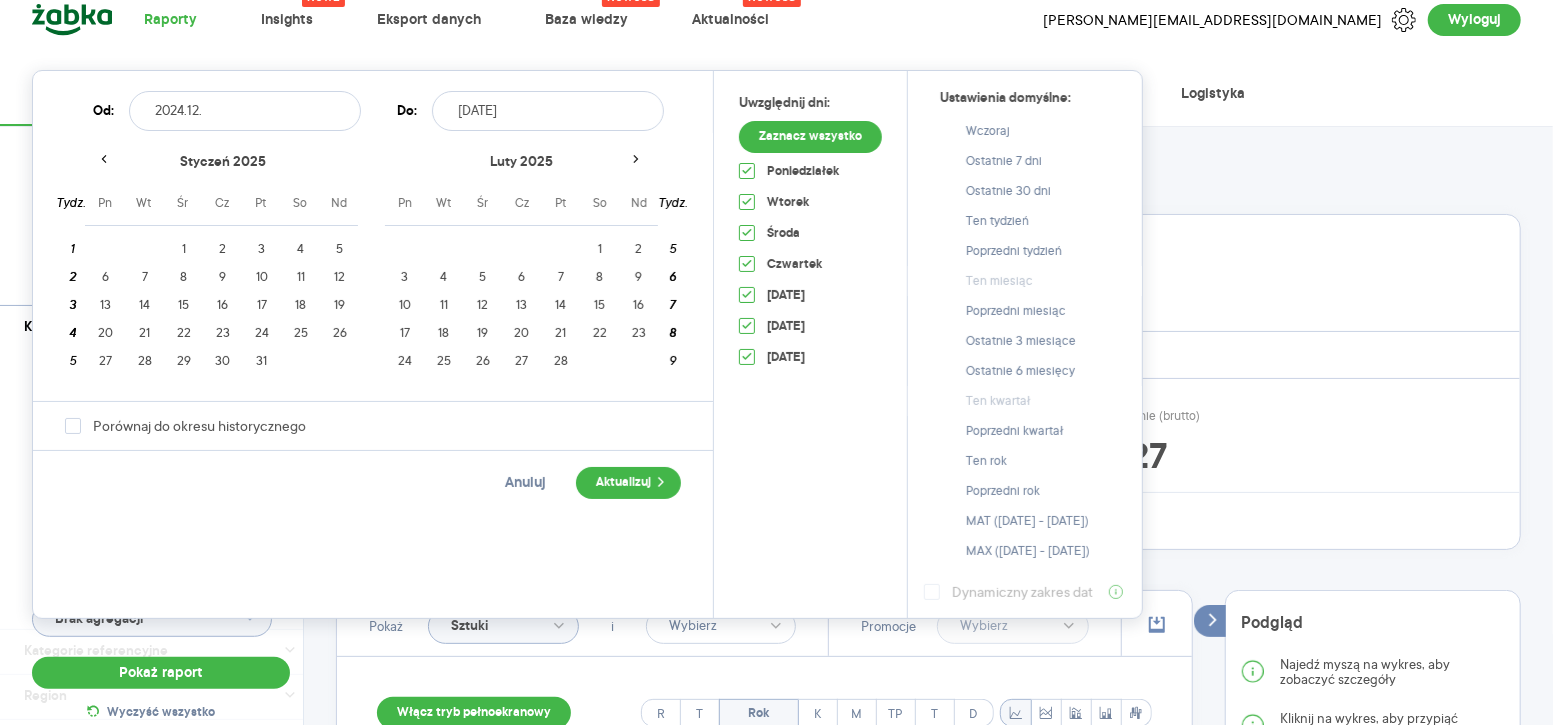 type on "2024.12.0" 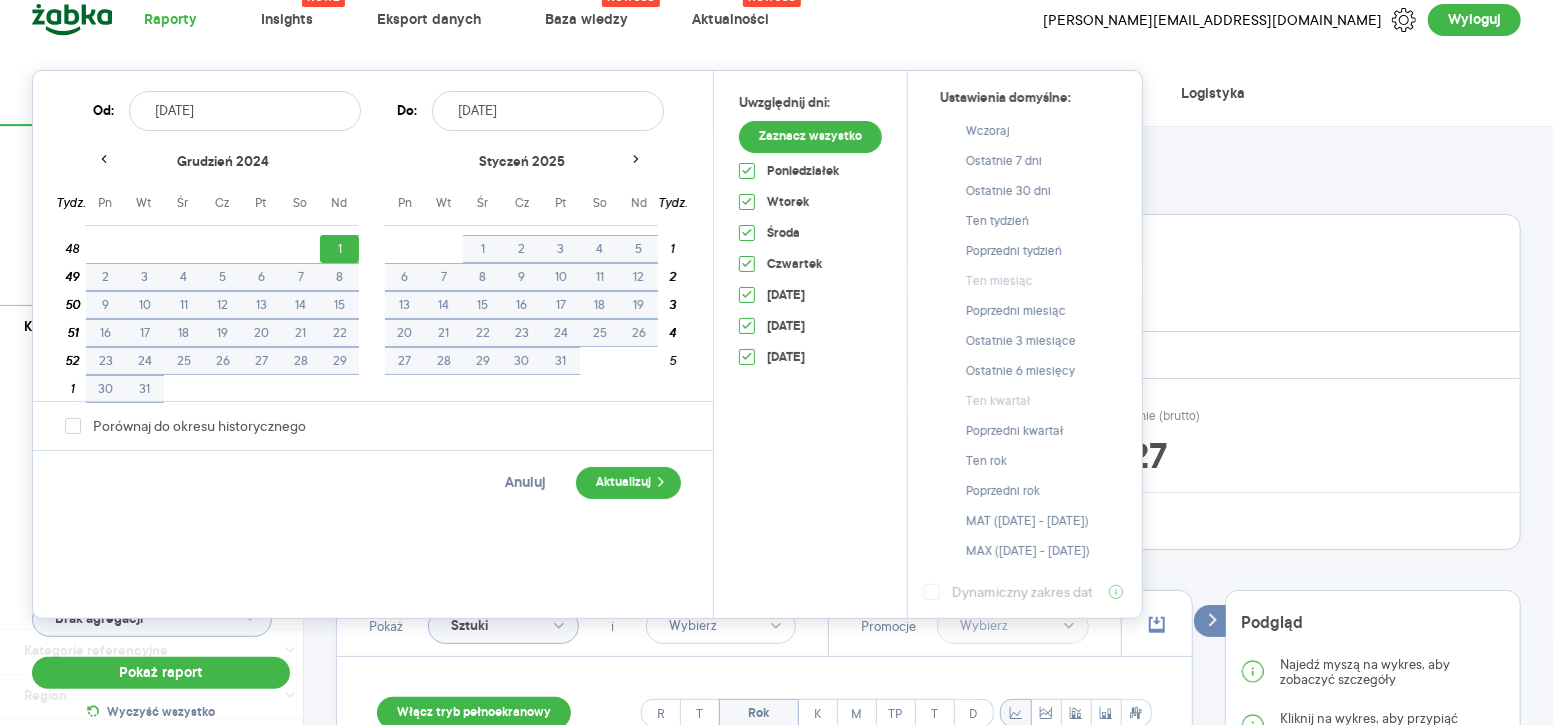 click on "[DATE]" at bounding box center (548, 111) 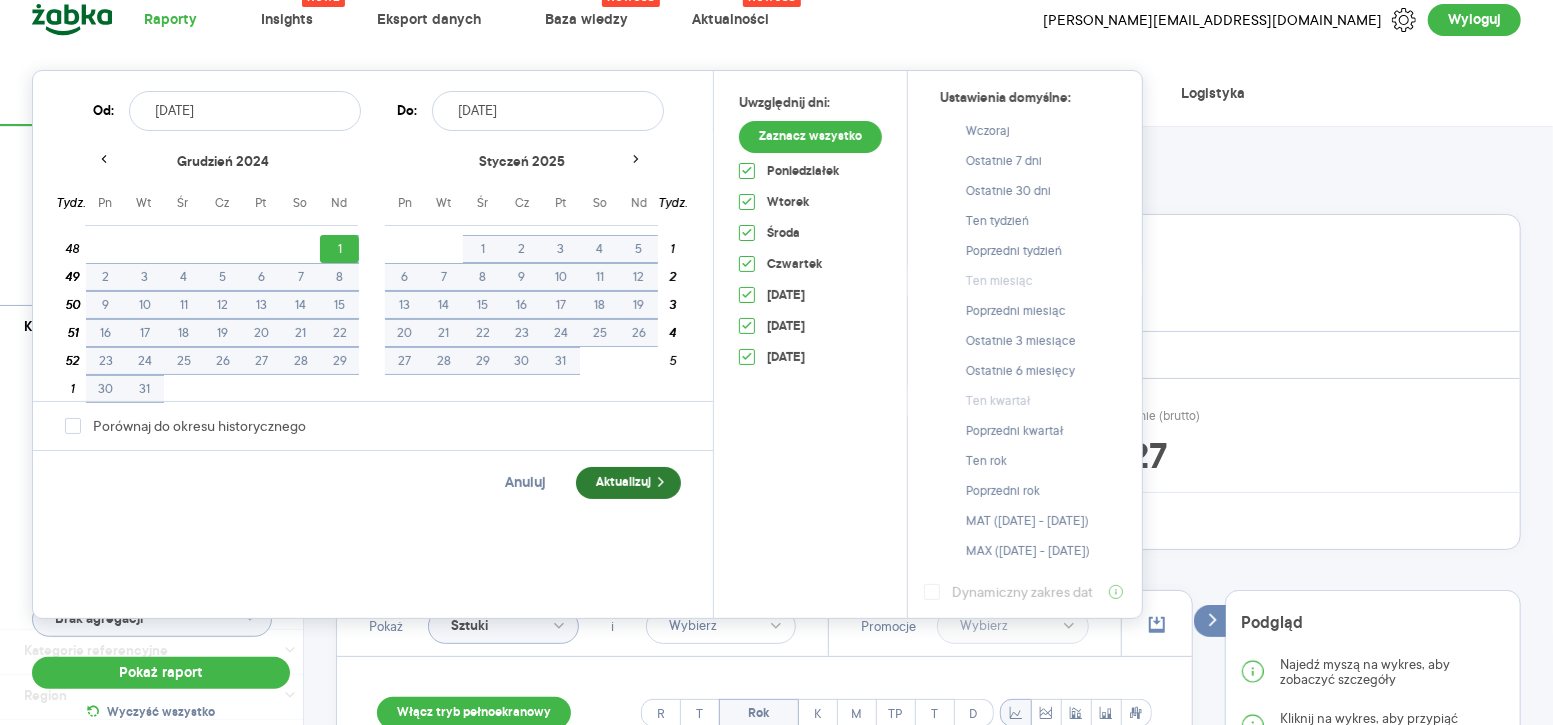 type on "[DATE]" 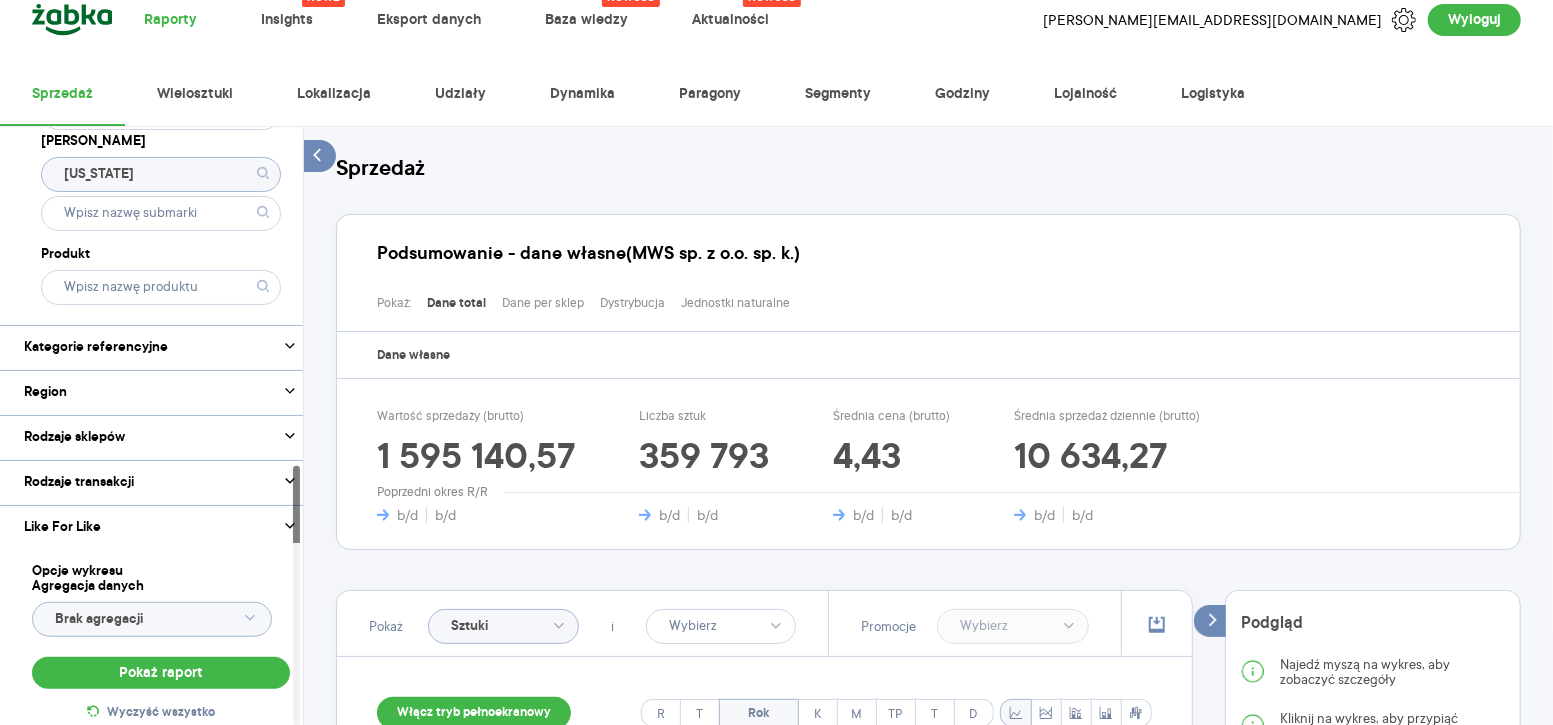 scroll, scrollTop: 782, scrollLeft: 0, axis: vertical 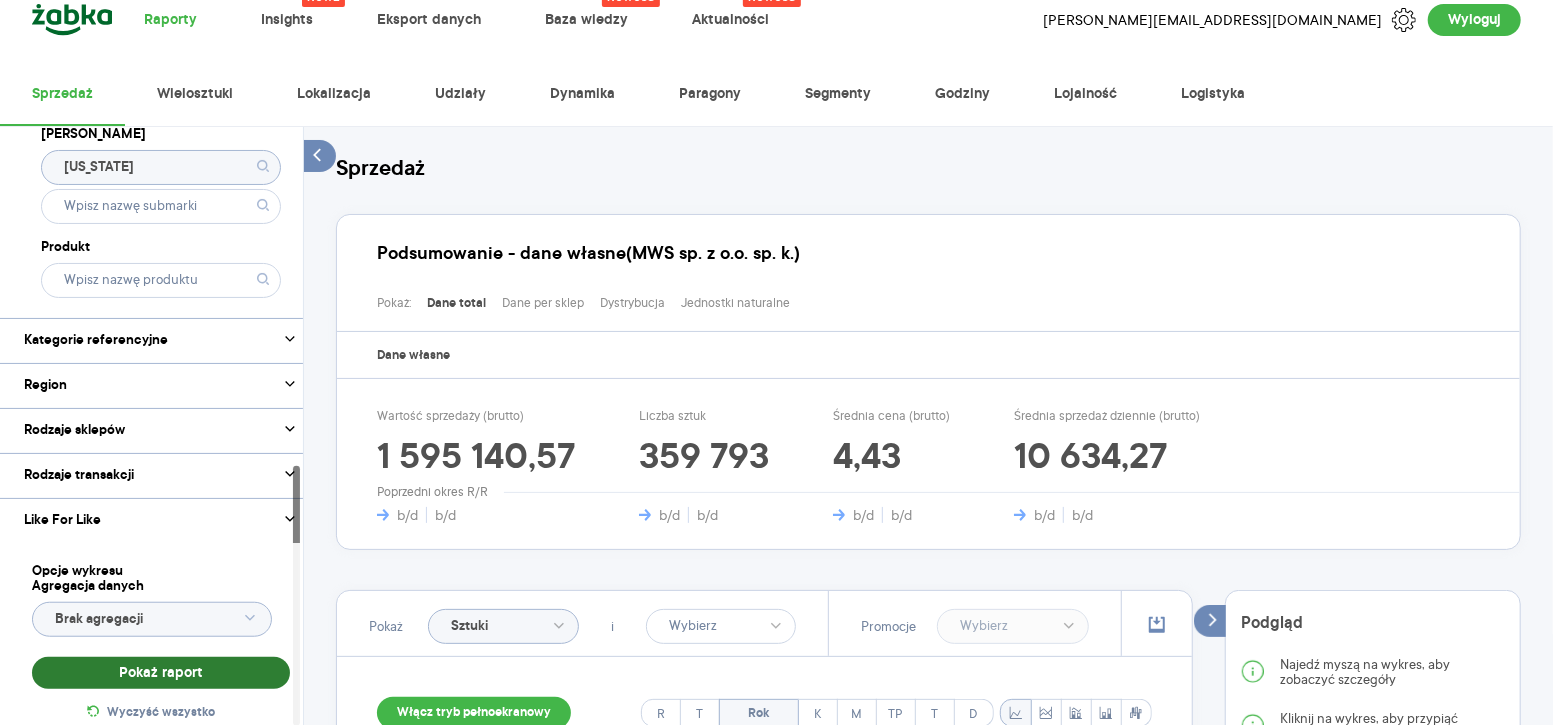 click on "Pokaż raport" at bounding box center (161, 672) 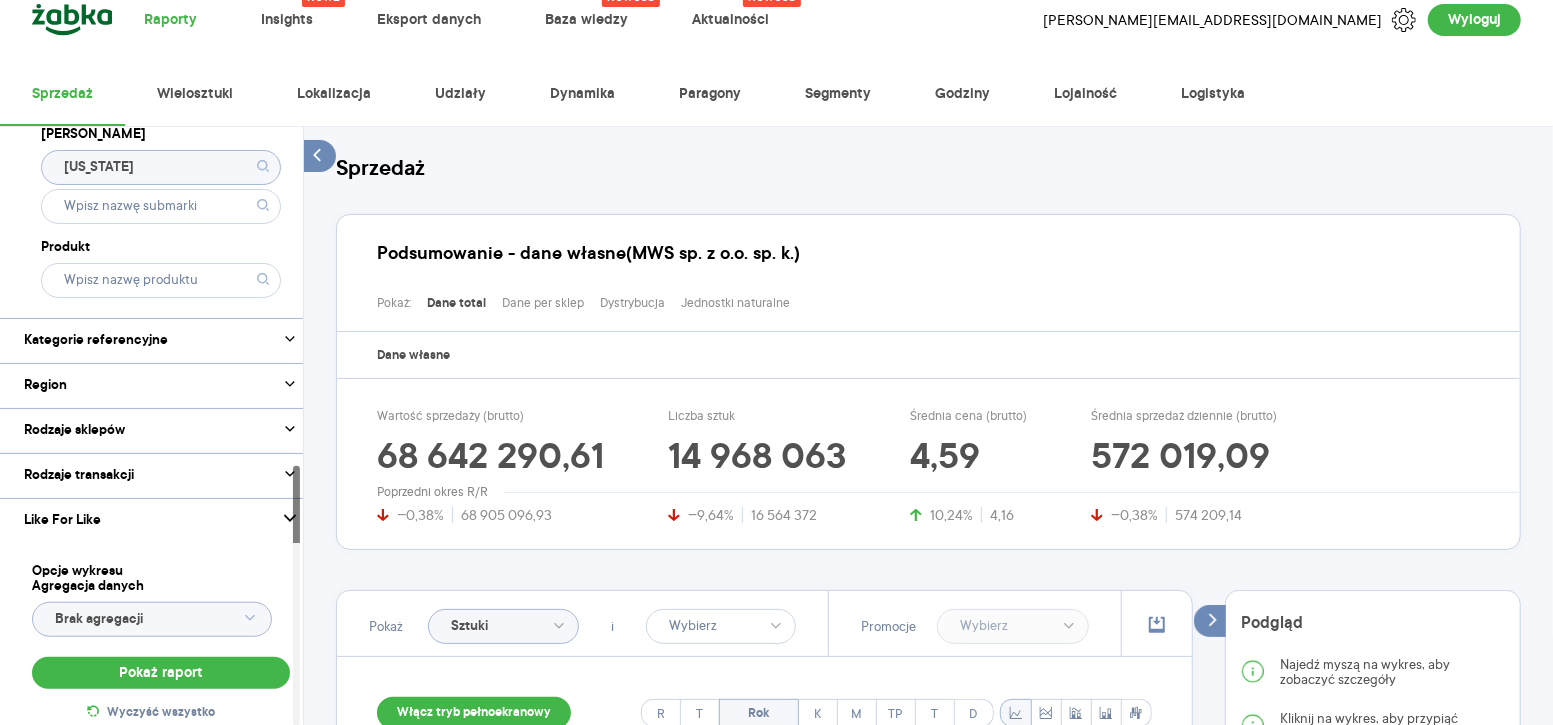 click on "Like For Like" at bounding box center (161, 521) 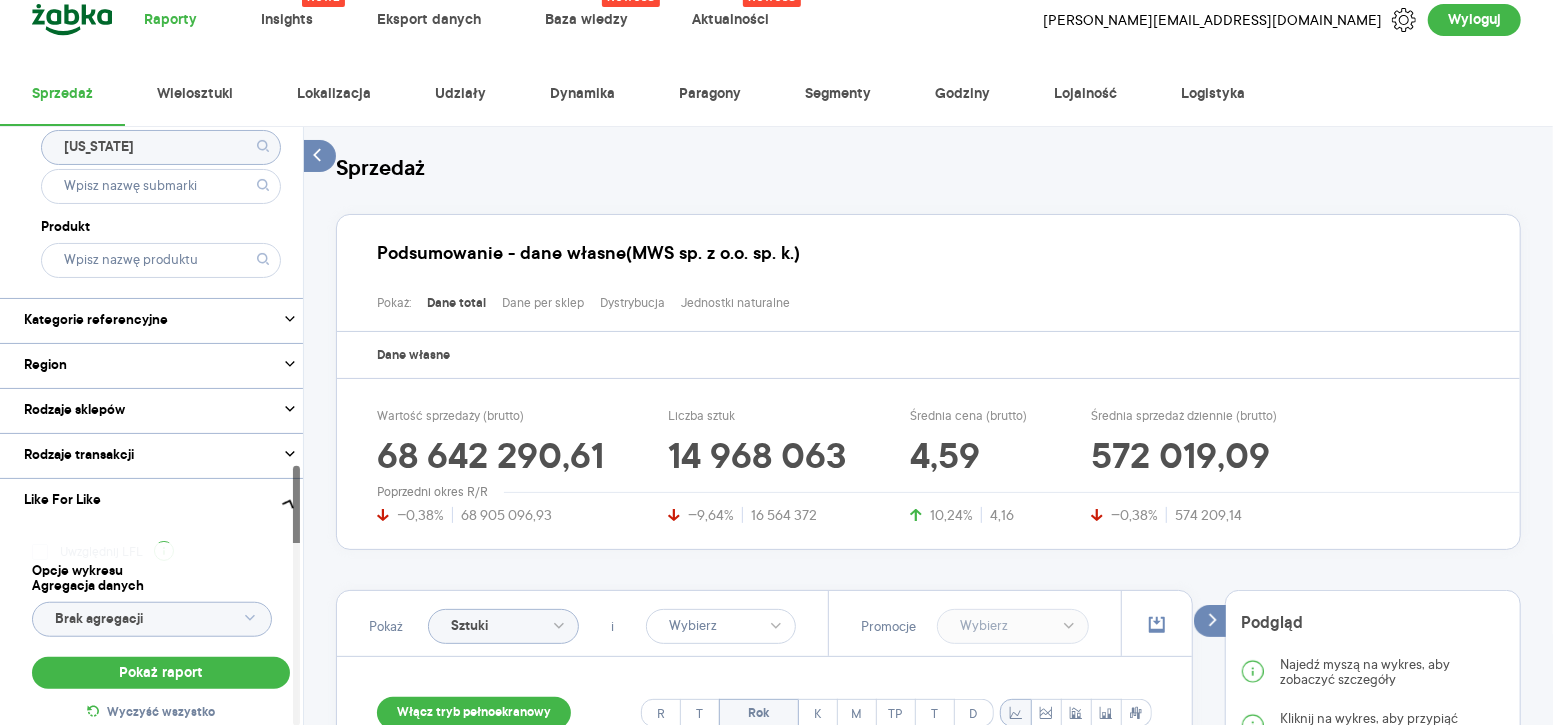 scroll, scrollTop: 839, scrollLeft: 0, axis: vertical 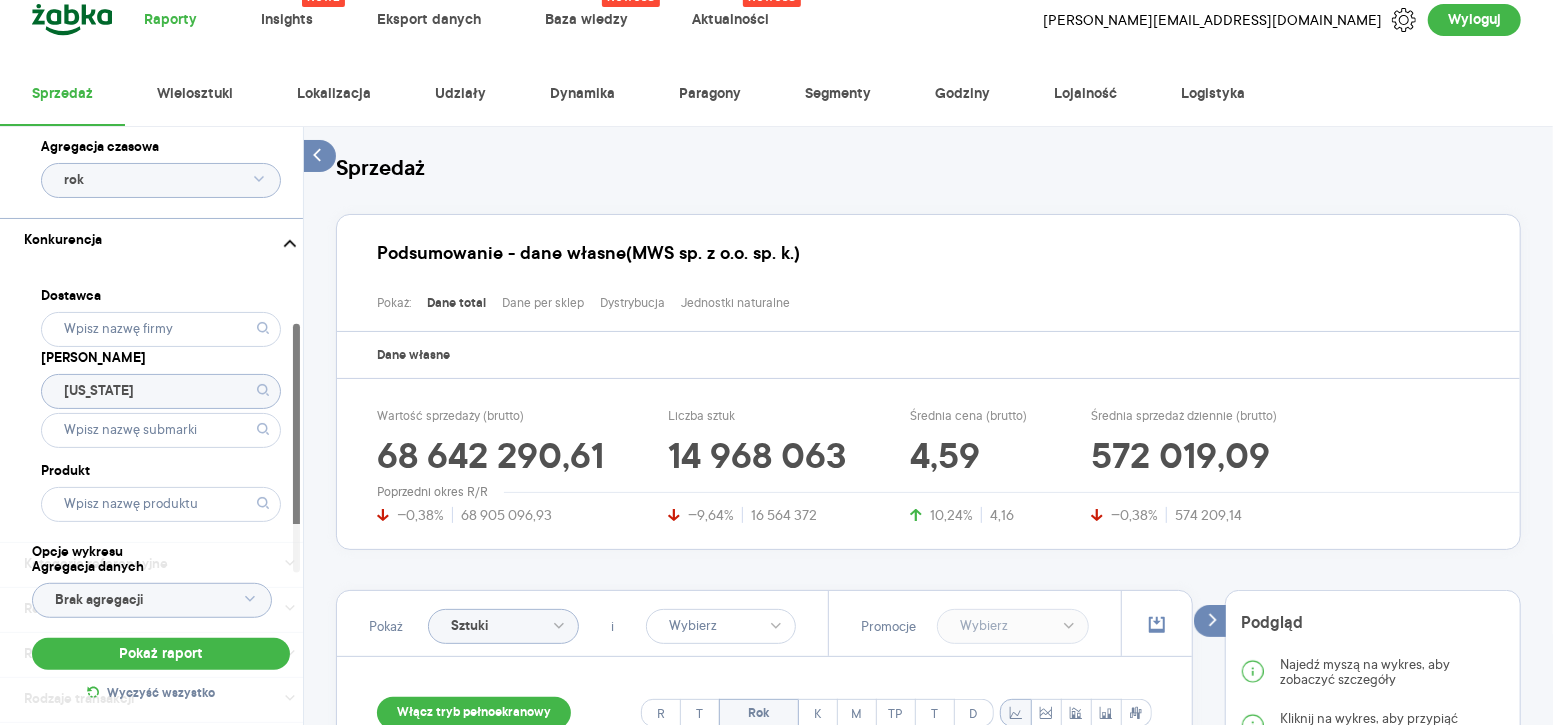 click on "[US_STATE]" 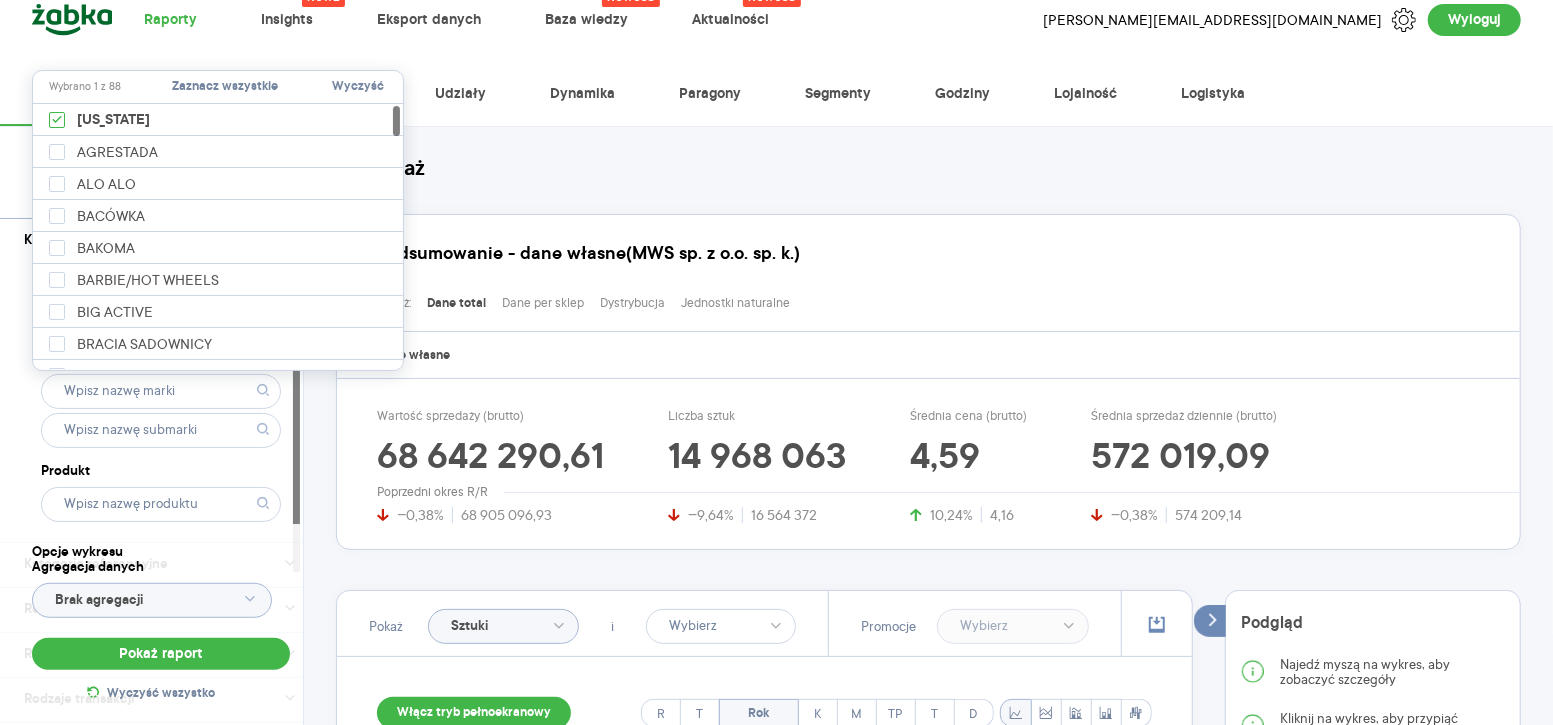 click on "Wyczyść" at bounding box center (358, 87) 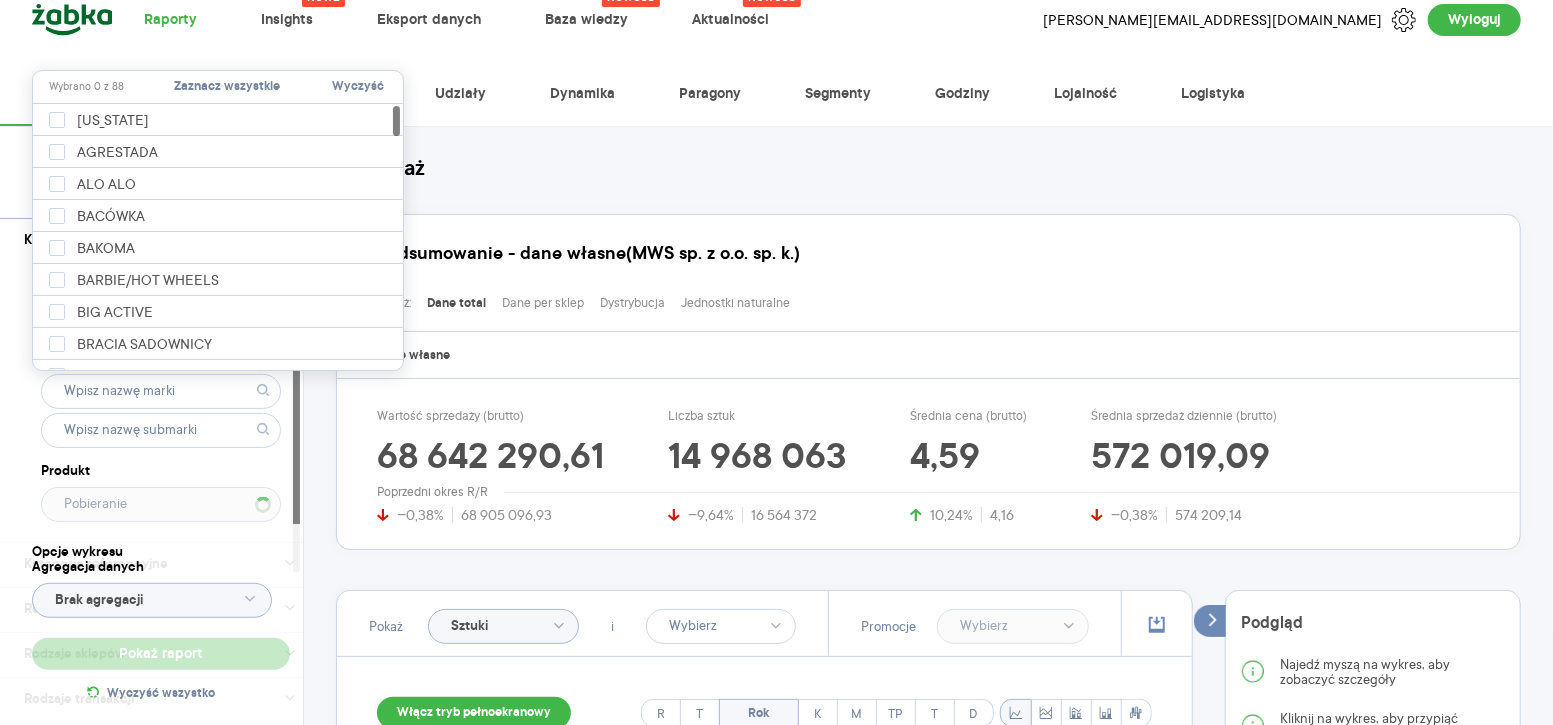 click on "Dostawca Marka Produkt" at bounding box center [161, 402] 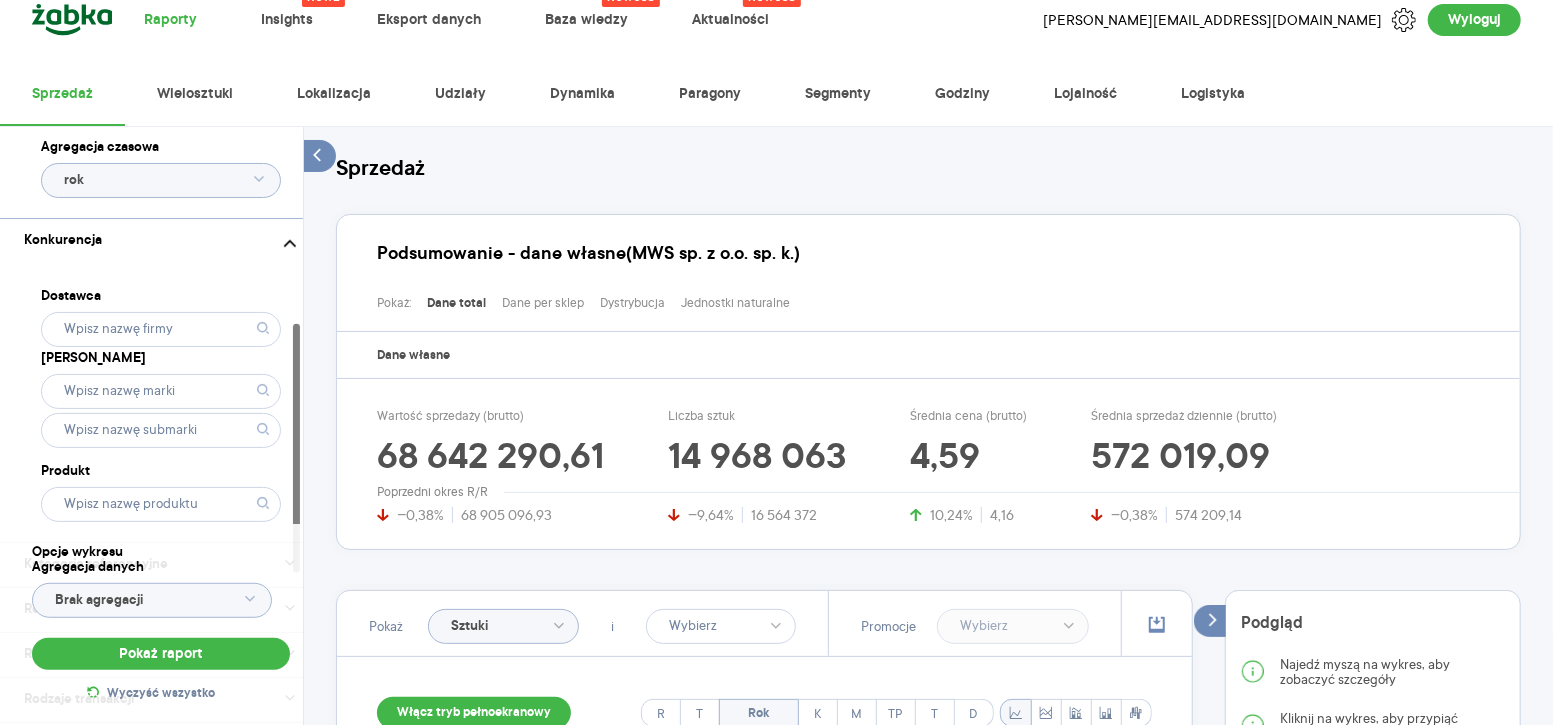 click 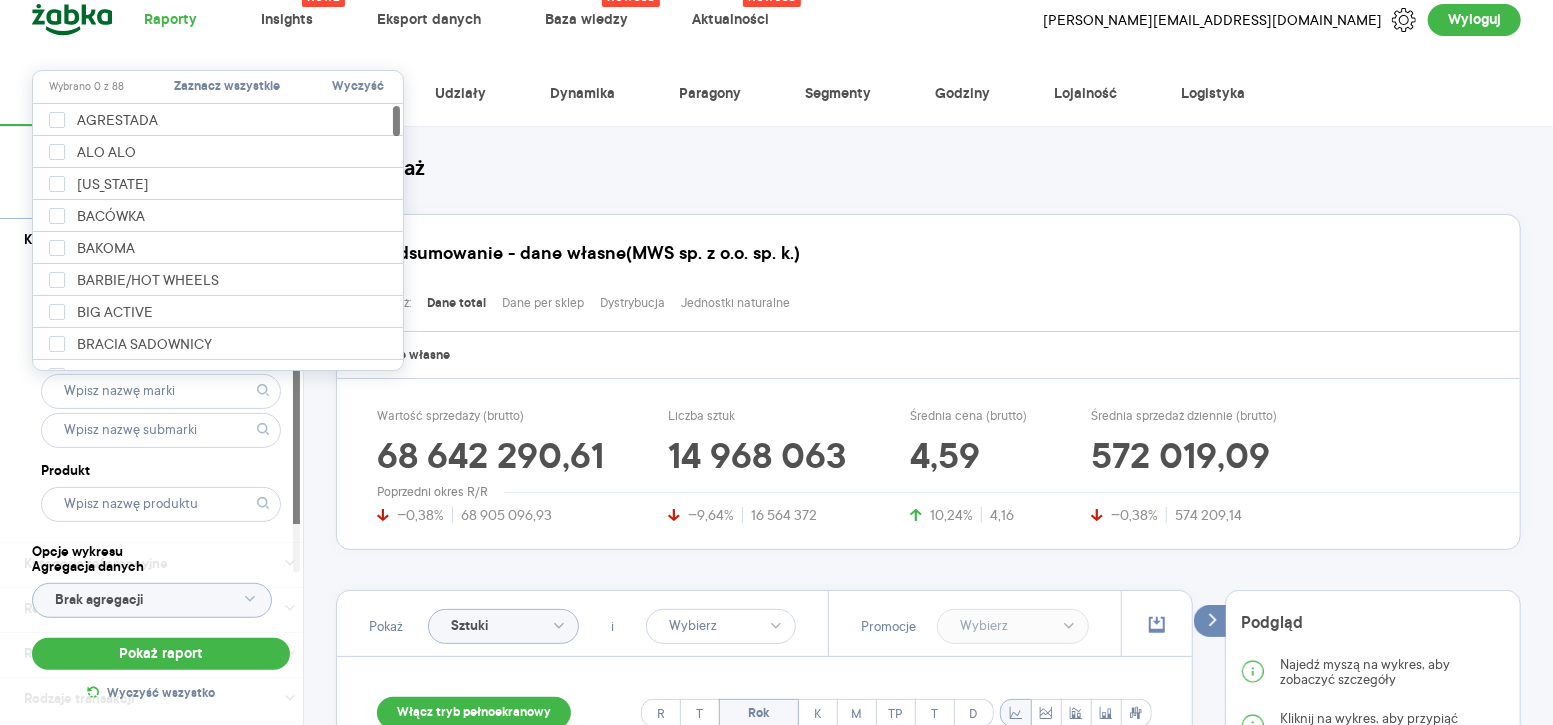 click on "Zaznacz wszystkie" at bounding box center [227, 87] 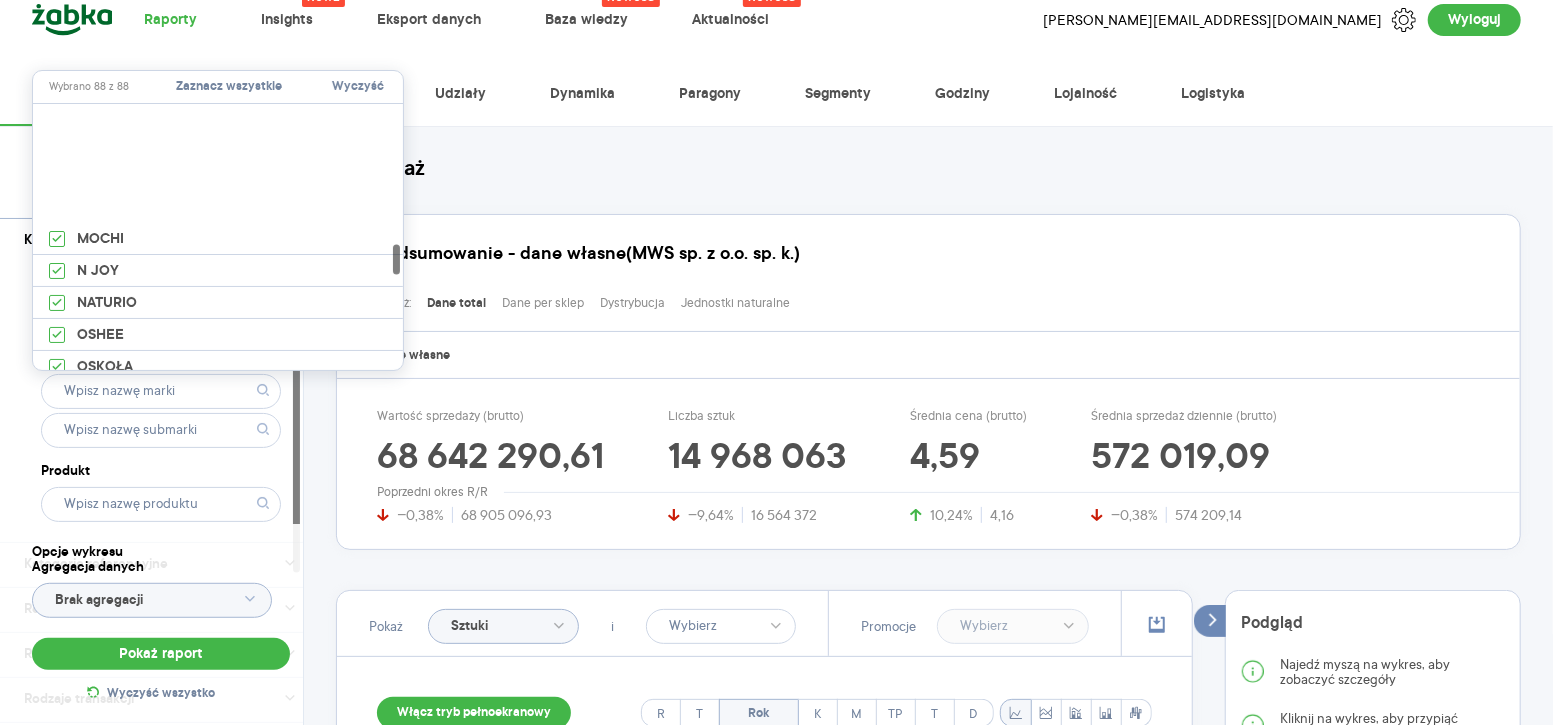 scroll, scrollTop: 1272, scrollLeft: 0, axis: vertical 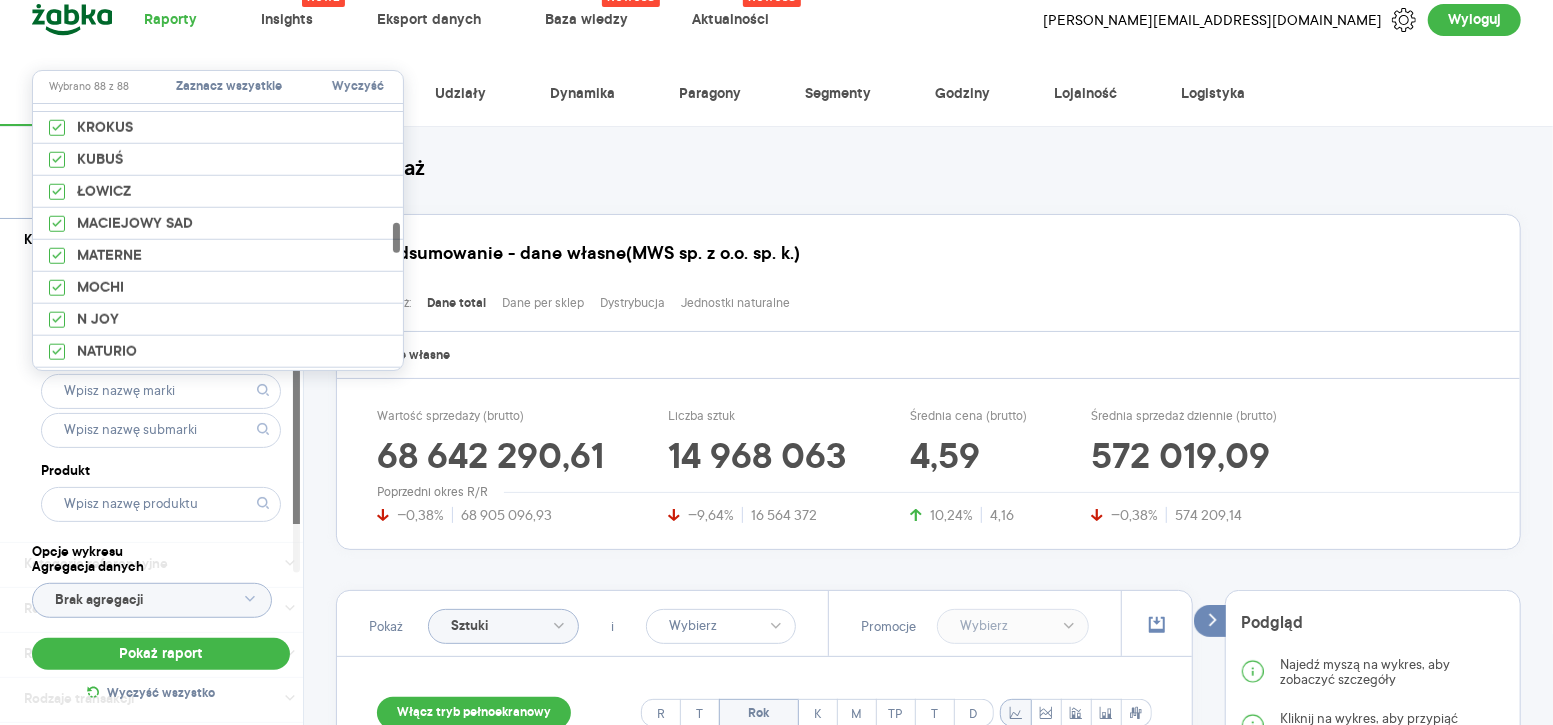 click on "Lokalizacja" at bounding box center (334, 94) 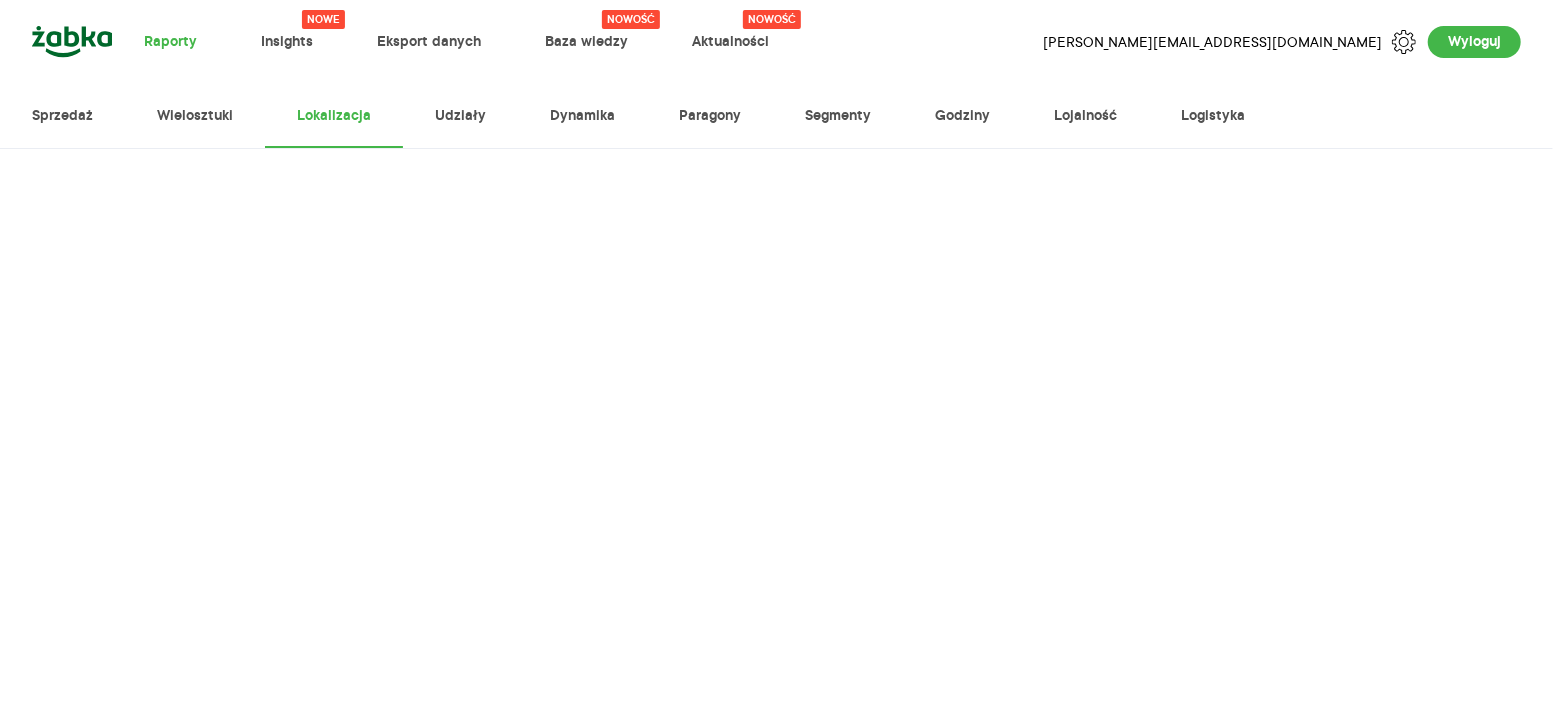 scroll, scrollTop: 0, scrollLeft: 0, axis: both 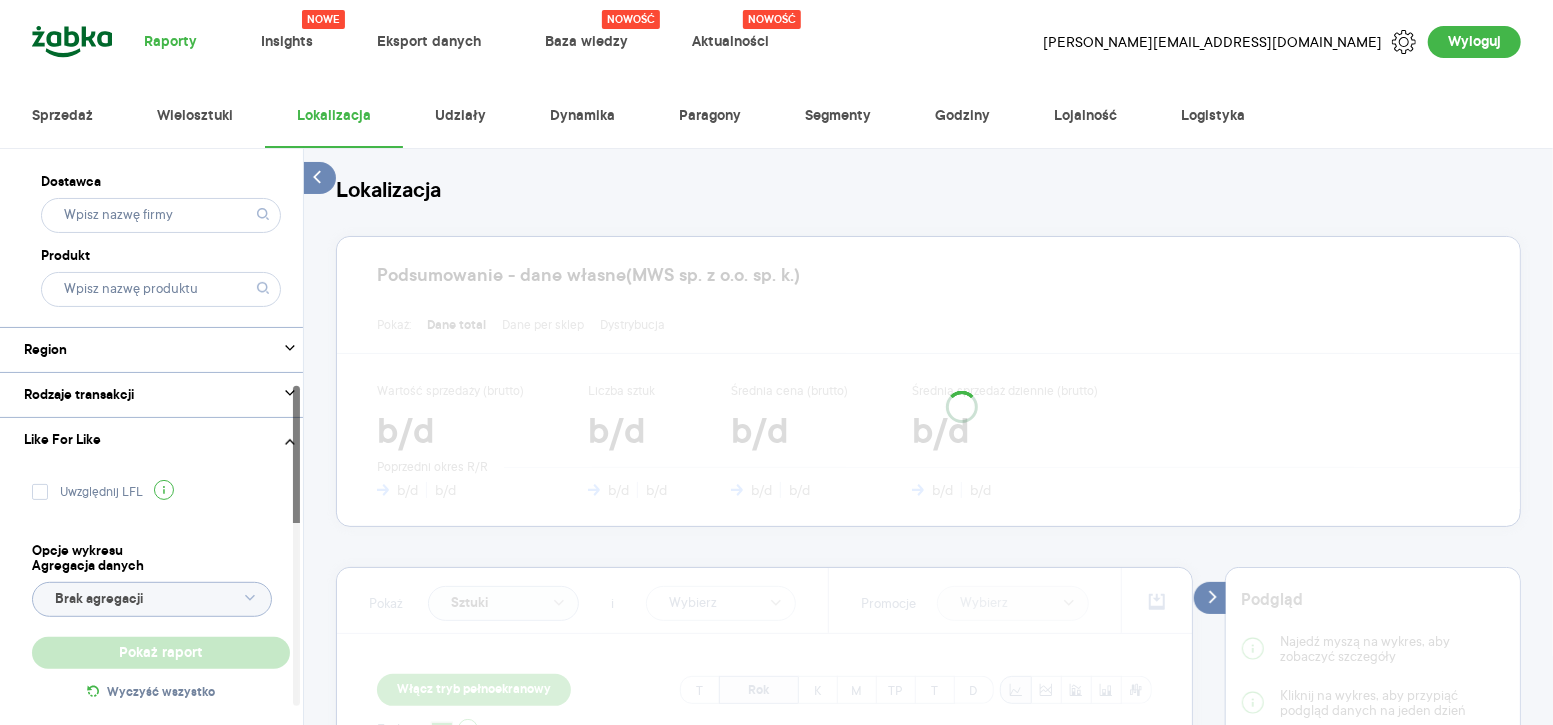 click on "Raporty Nowe Insights Eksport danych Nowość Baza wiedzy Nowość Aktualności [PERSON_NAME][EMAIL_ADDRESS][DOMAIN_NAME] Wyloguj" at bounding box center (776, 42) 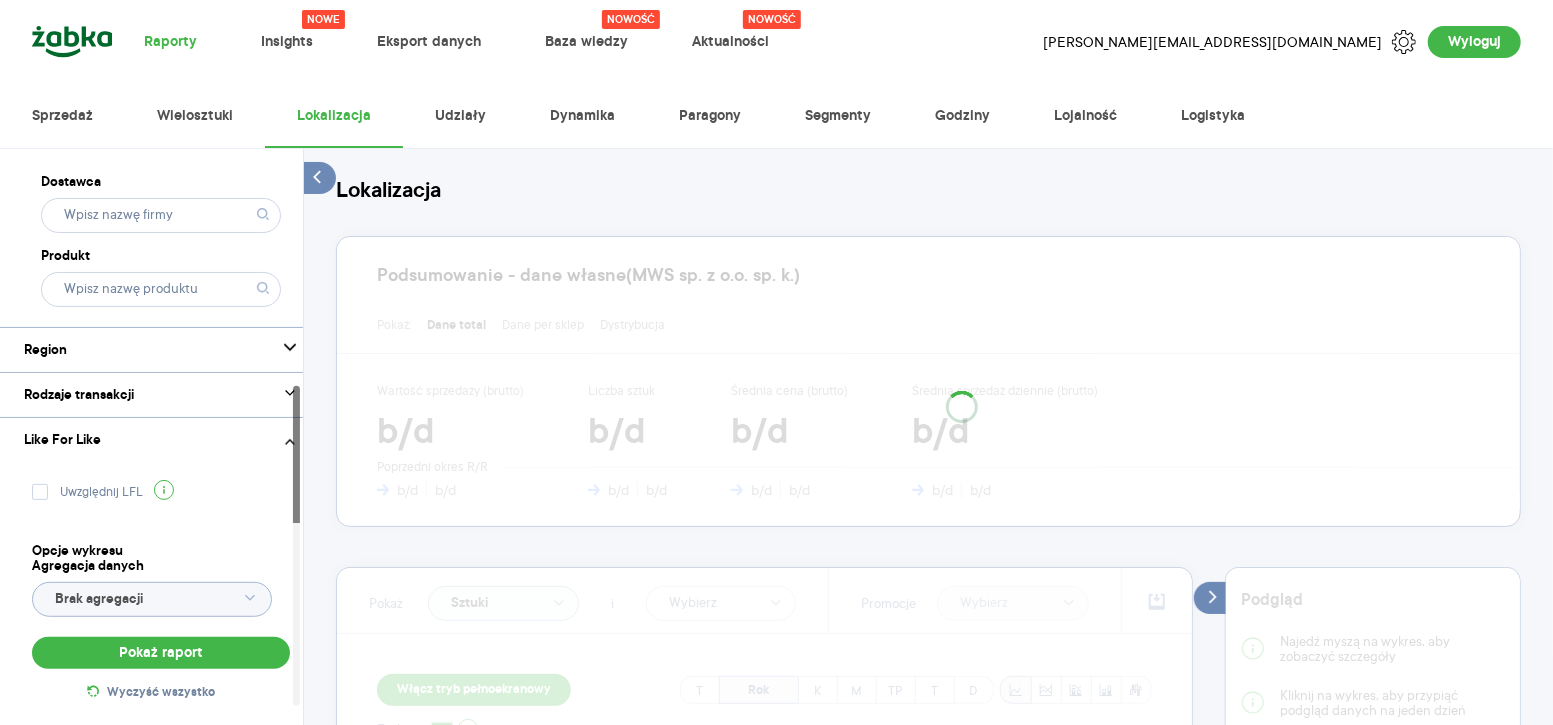 scroll, scrollTop: 122, scrollLeft: 0, axis: vertical 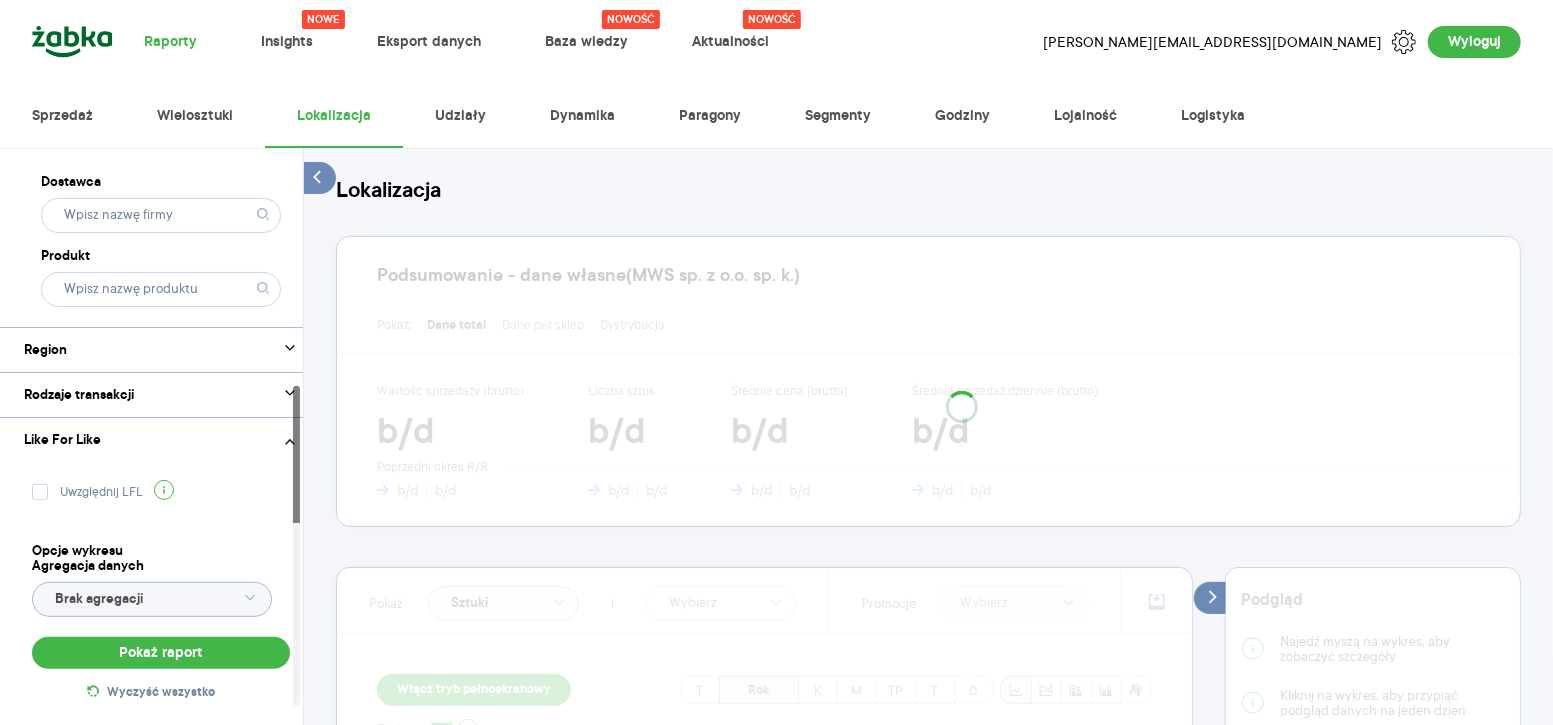 click on "Produkt" at bounding box center (161, 256) 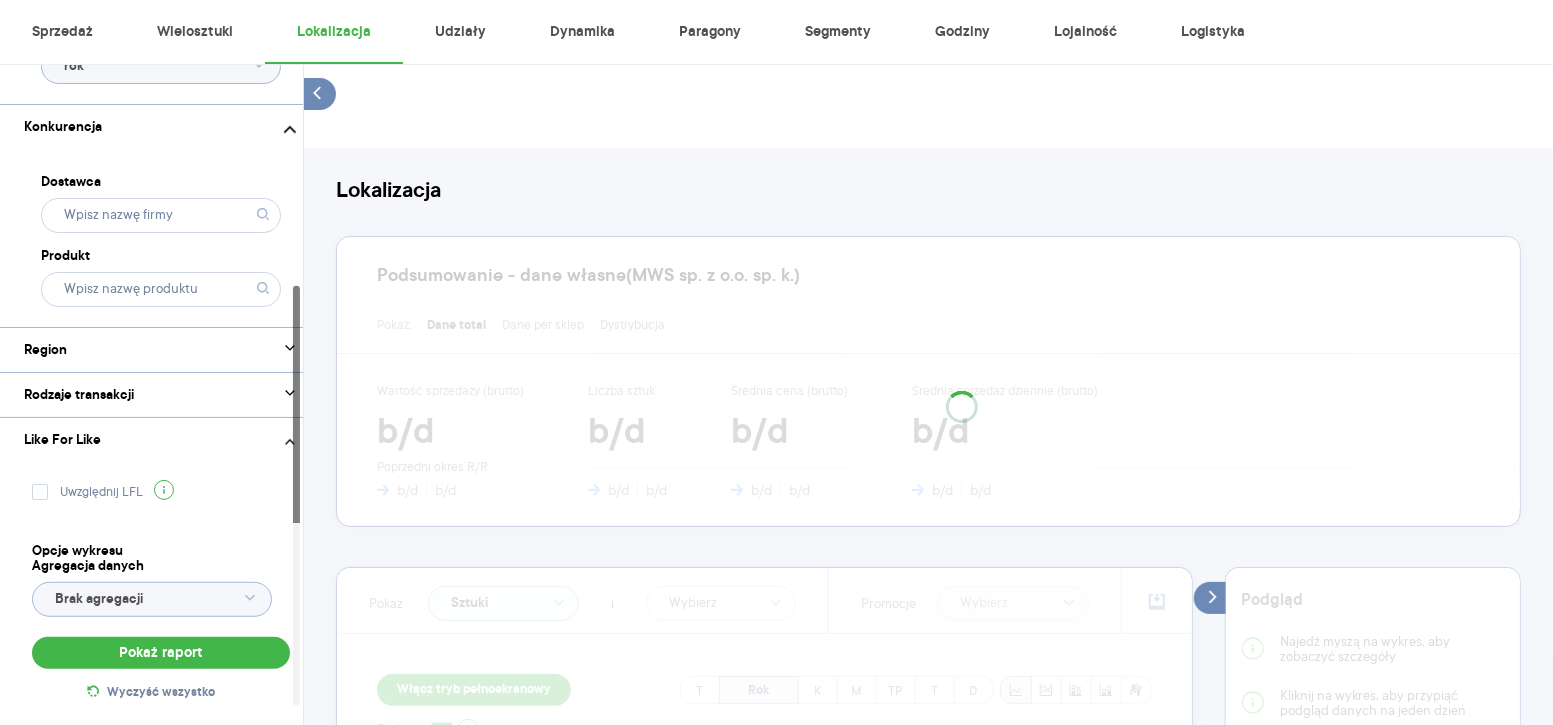 scroll, scrollTop: 194, scrollLeft: 0, axis: vertical 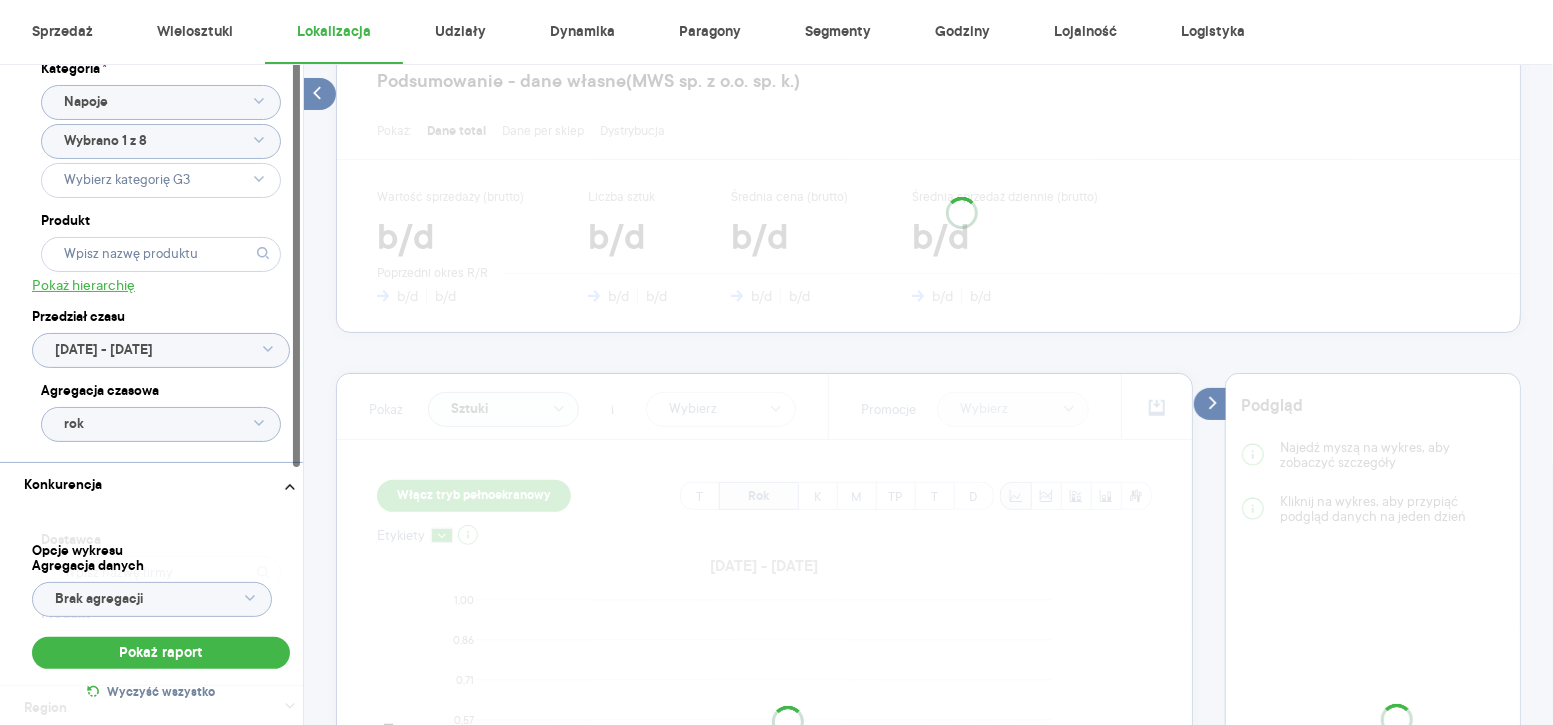 drag, startPoint x: 295, startPoint y: 329, endPoint x: 315, endPoint y: 52, distance: 277.72107 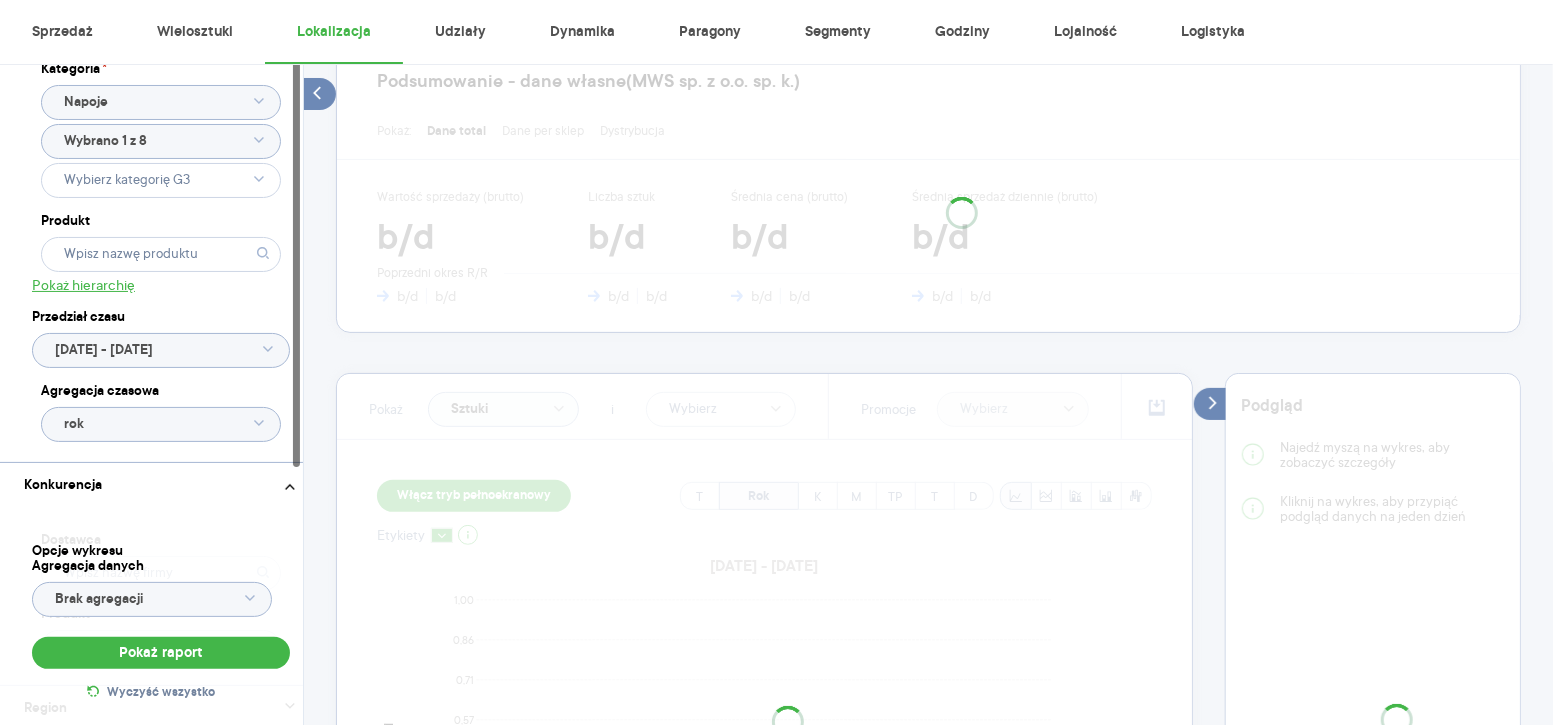 click on "Raporty Nowe Insights Eksport danych Nowość Baza wiedzy Nowość Aktualności [PERSON_NAME][EMAIL_ADDRESS][DOMAIN_NAME] Wyloguj Sprzedaż Wielosztuki Lokalizacja Udziały Dynamika Paragony Segmenty Godziny Lojalność Logistyka Kategoria * Napoje Wybrano 1 z 8 Produkt Pokaż hierarchię Przedział czasu [DATE] - [DATE] Agregacja czasowa rok Konkurencja Dostawca Produkt Region Rodzaje transakcji Wszystkie Like For Like Uwzględnij LFL Opcje wykresu Agregacja danych Brak agregacji Pokaż raport Wyczyść wszystko Lokalizacja Podsumowanie - dane własne  (MWS sp. z o.o. sp. k.) Pokaż: Dane total Dane per sklep Dystrybucja Wartość sprzedaży (brutto) b/d b/d b/d Liczba sztuk b/d b/d b/d Średnia cena (brutto) b/d b/d b/d Średnia sprzedaż dziennie (brutto) b/d b/d b/d Poprzedni okres R/R Pokaż Sztuki i Promocje Włącz tryb pełnoekranowy T Rok K M TP T D Etykiety [DATE] - [DATE] 0,00 0,14 0,29 0,43 0,57 0,71 0,86 1,00 Sztuki Rok Legenda: Podgląd Najedź myszą na wykres, aby zobaczyć szczegóły Total Rok" at bounding box center (776, 549) 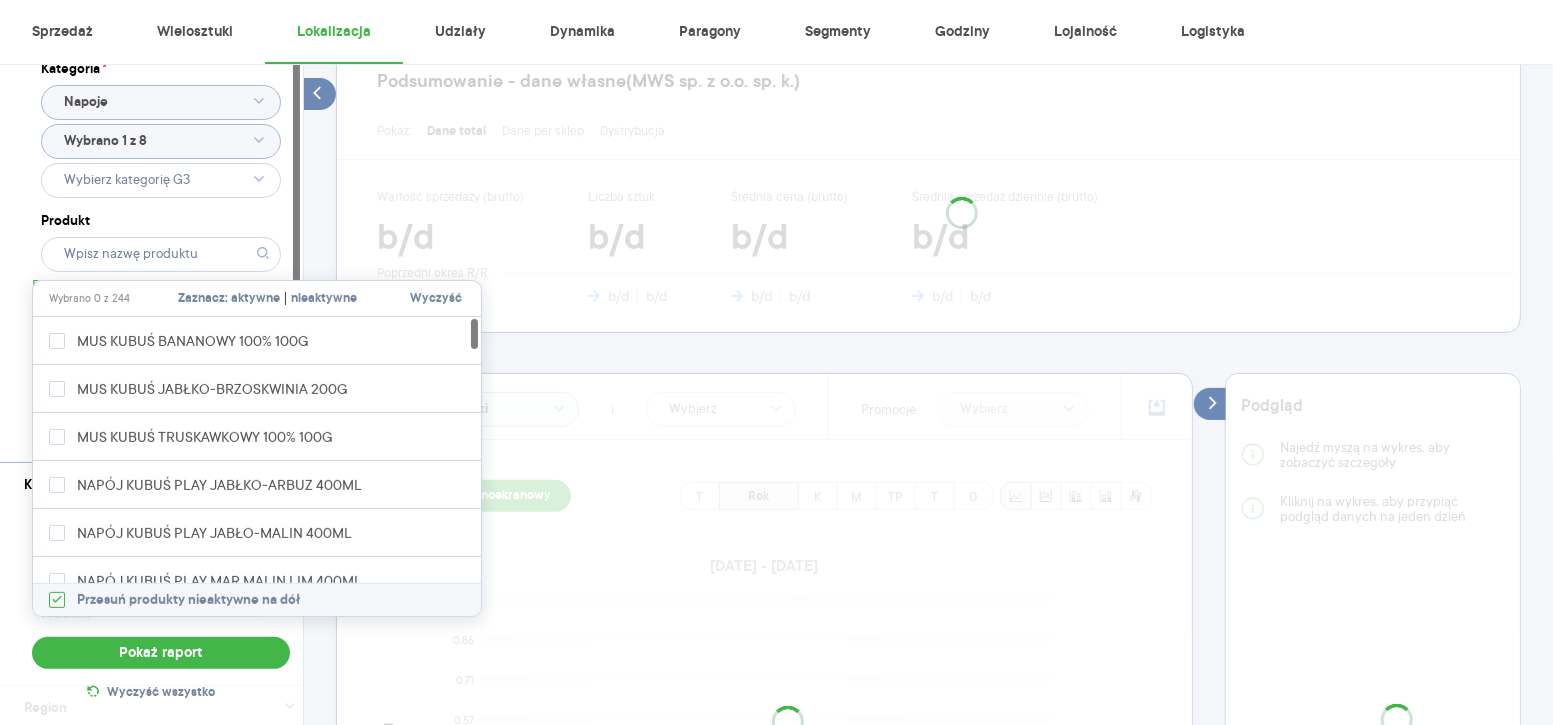 click on "aktywne" at bounding box center [255, 299] 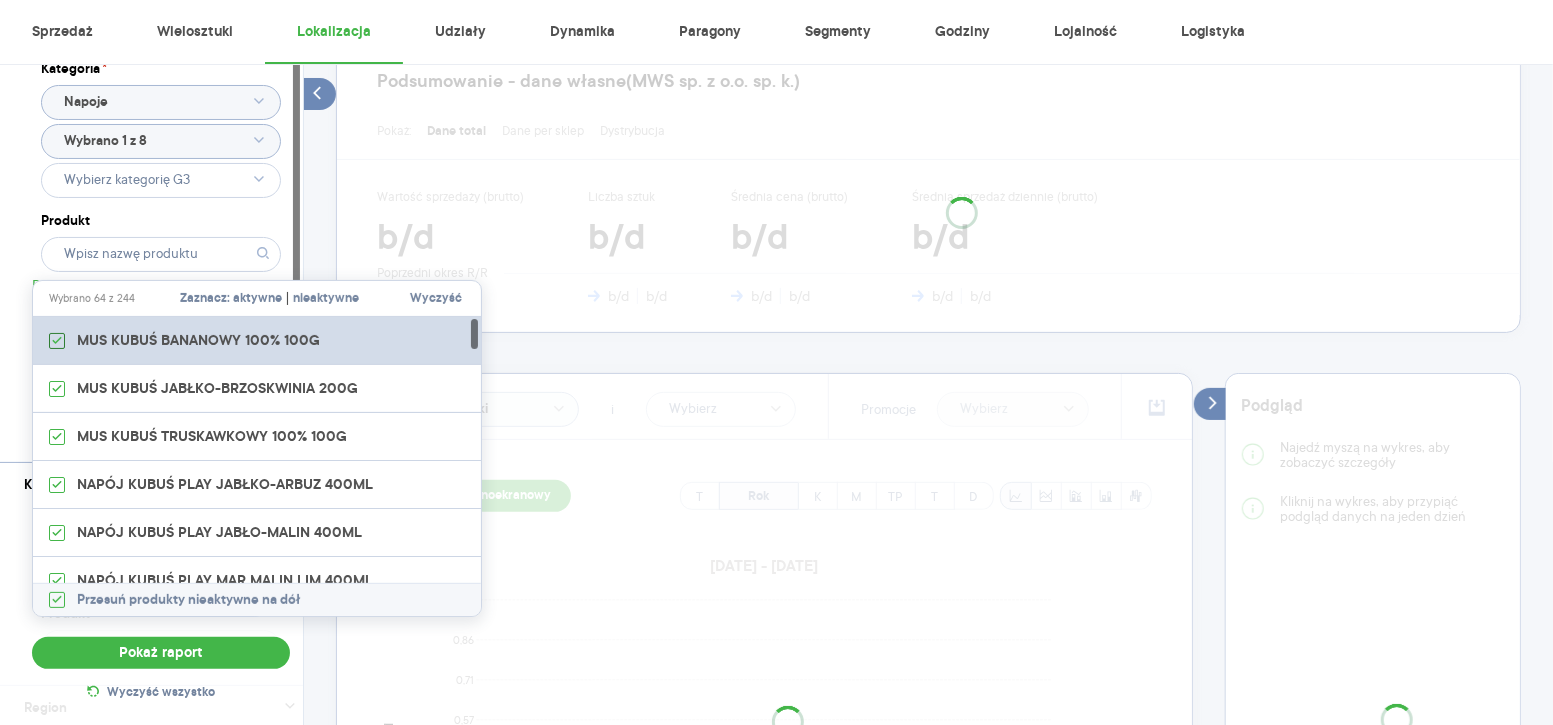 click 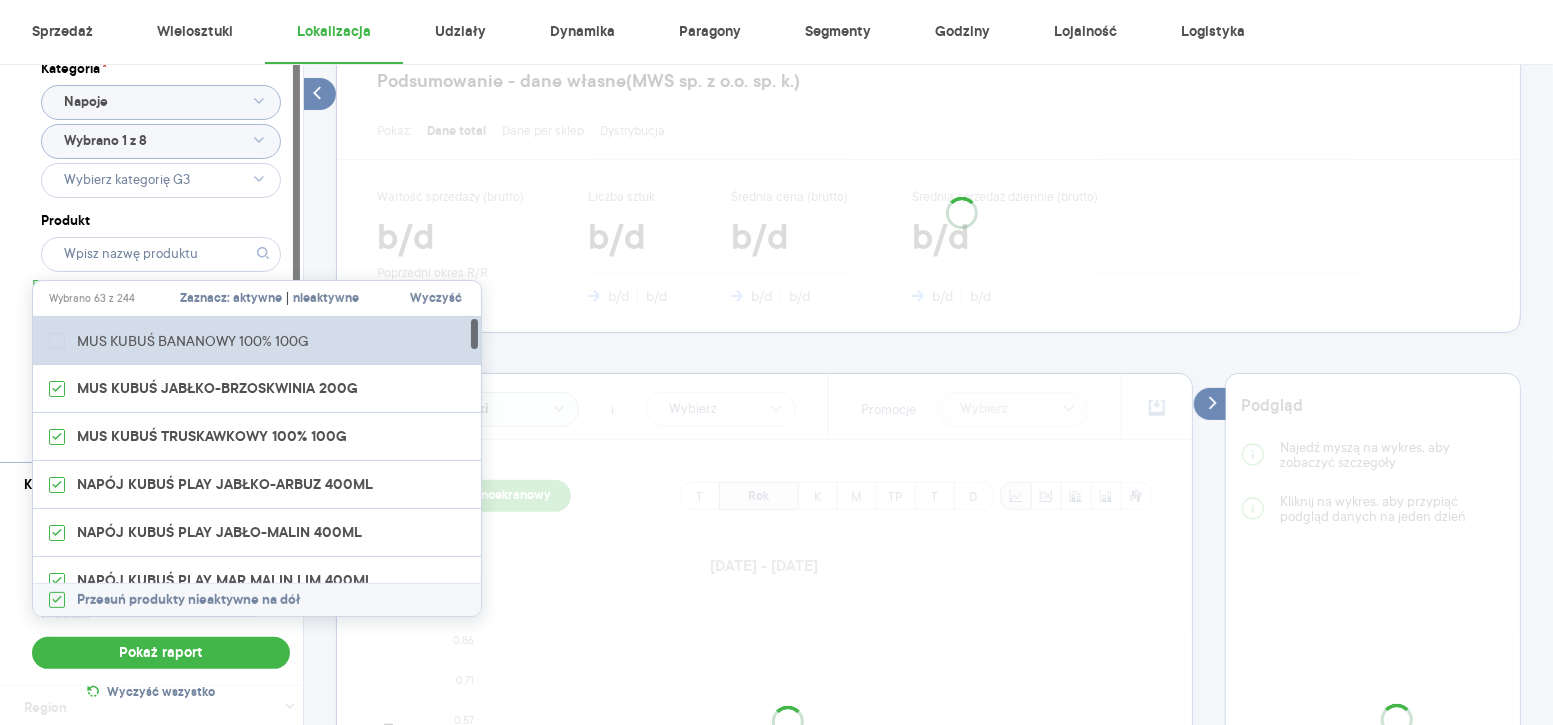 click at bounding box center [57, 341] 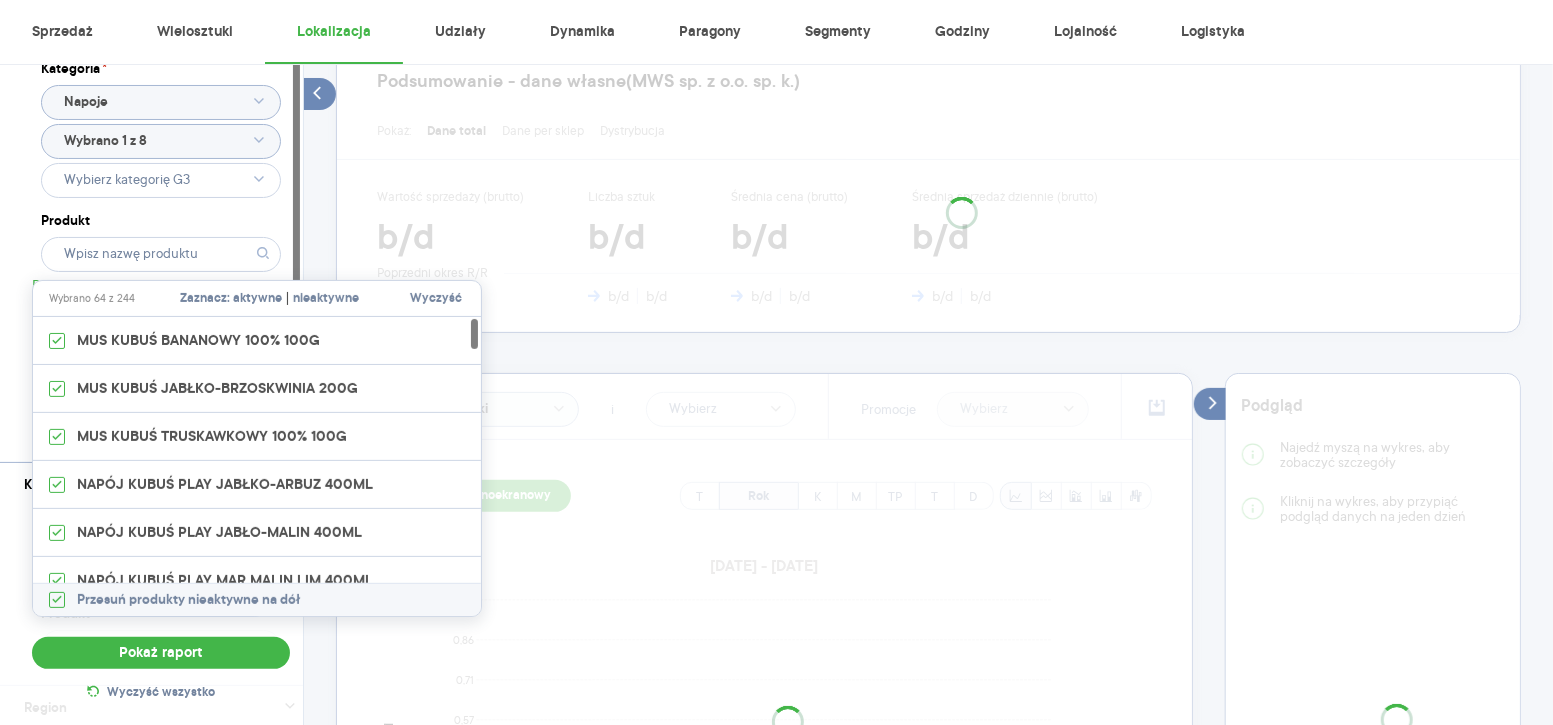 click on "Kategoria * Napoje Wybrano 1 z 8 Produkt Pokaż hierarchię Przedział czasu [DATE] - [DATE] Agregacja czasowa rok" at bounding box center (161, 254) 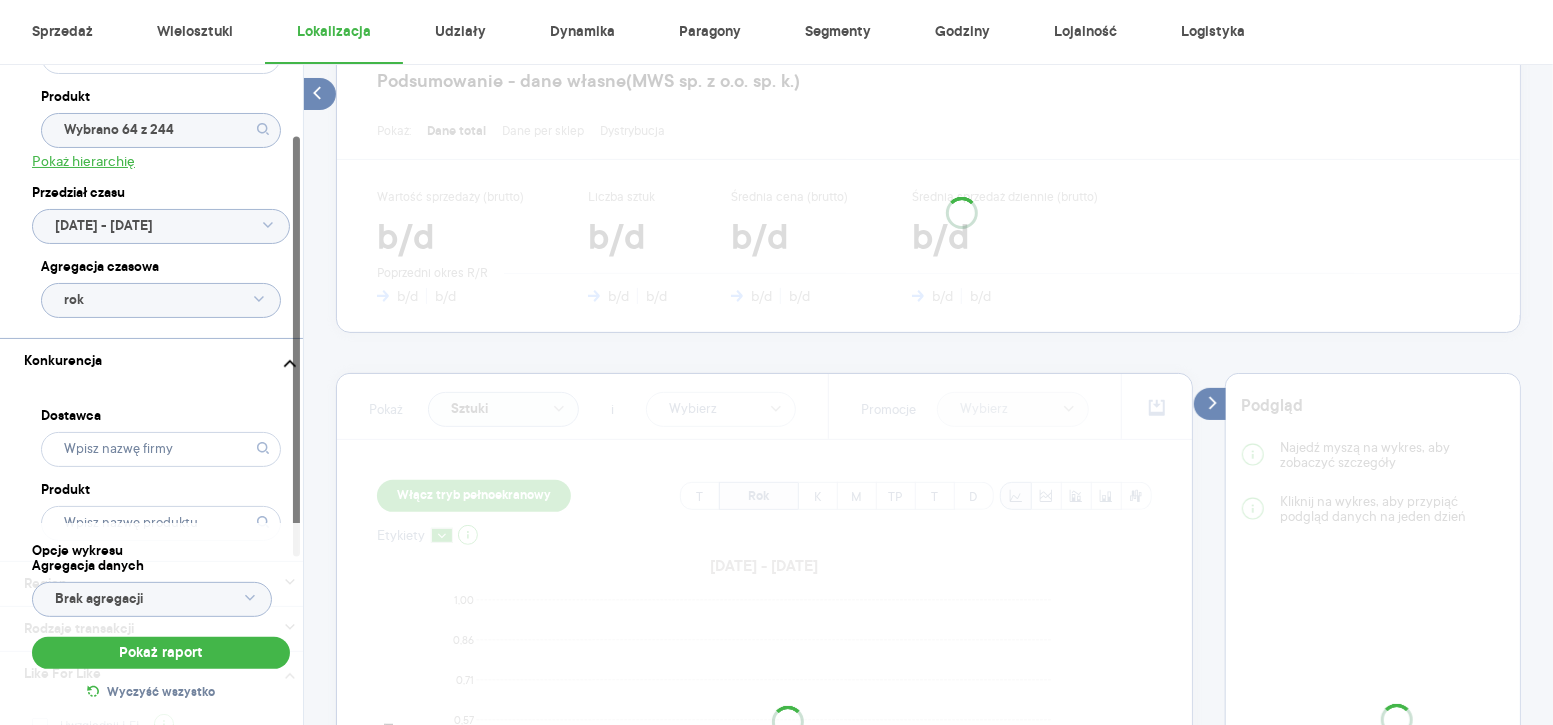 scroll, scrollTop: 122, scrollLeft: 0, axis: vertical 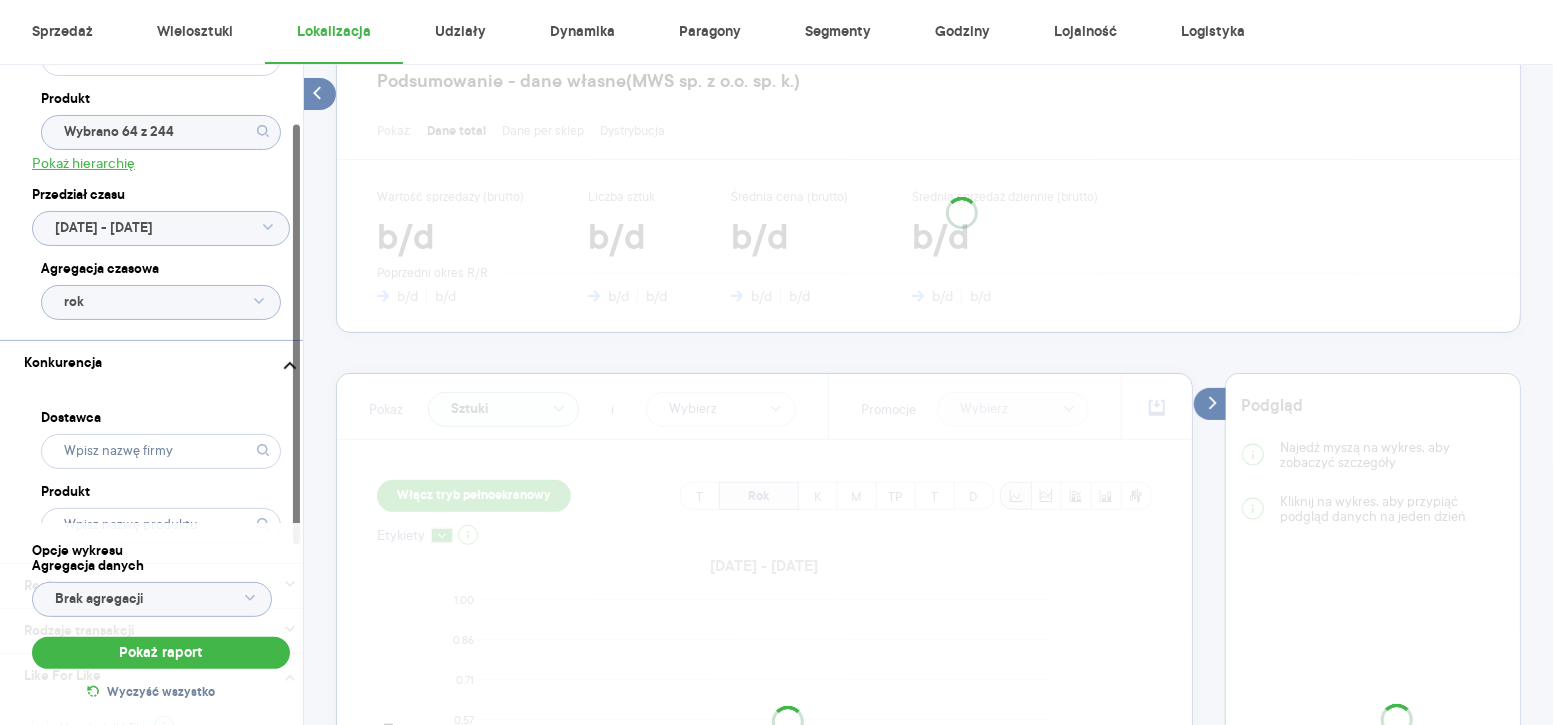 click on "Konkurencja" at bounding box center (161, 363) 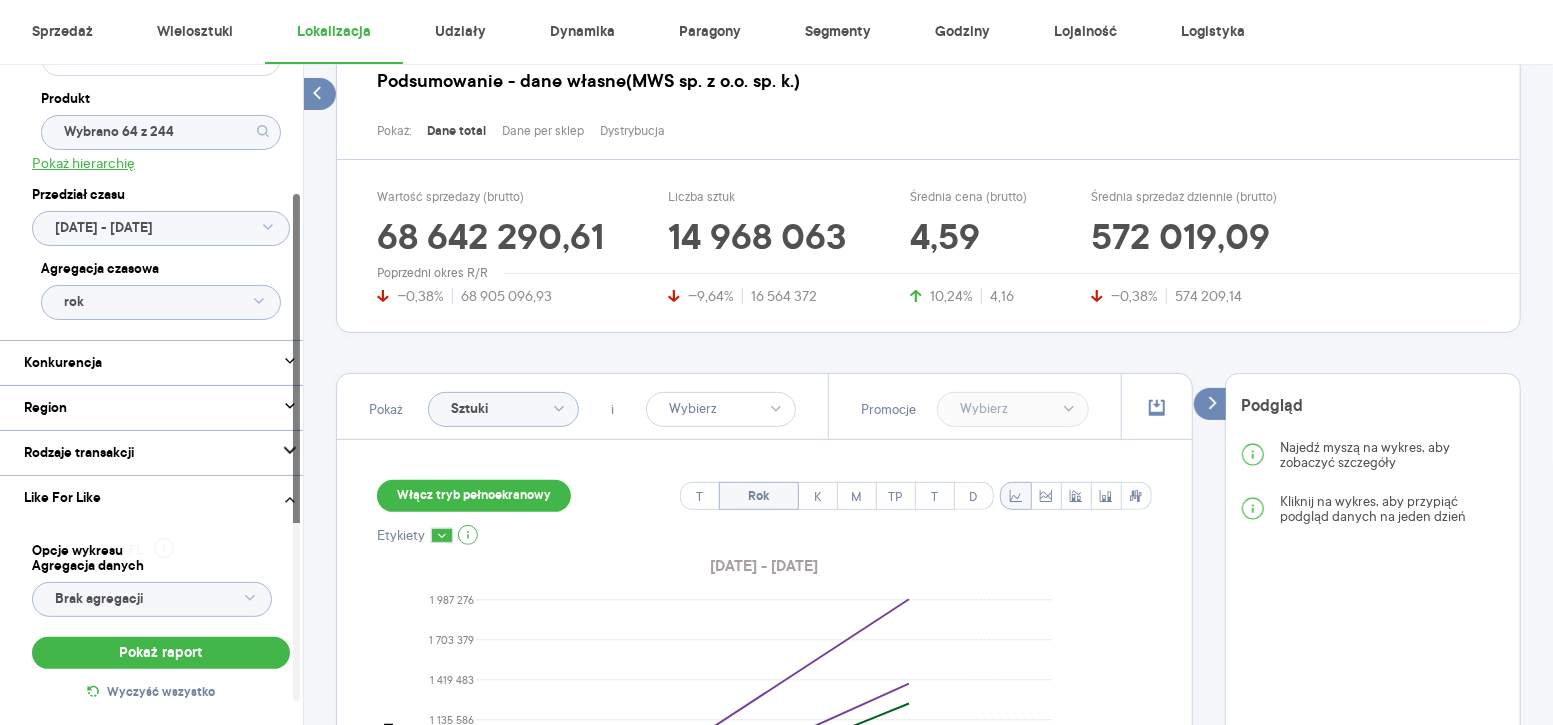 scroll, scrollTop: 199, scrollLeft: 0, axis: vertical 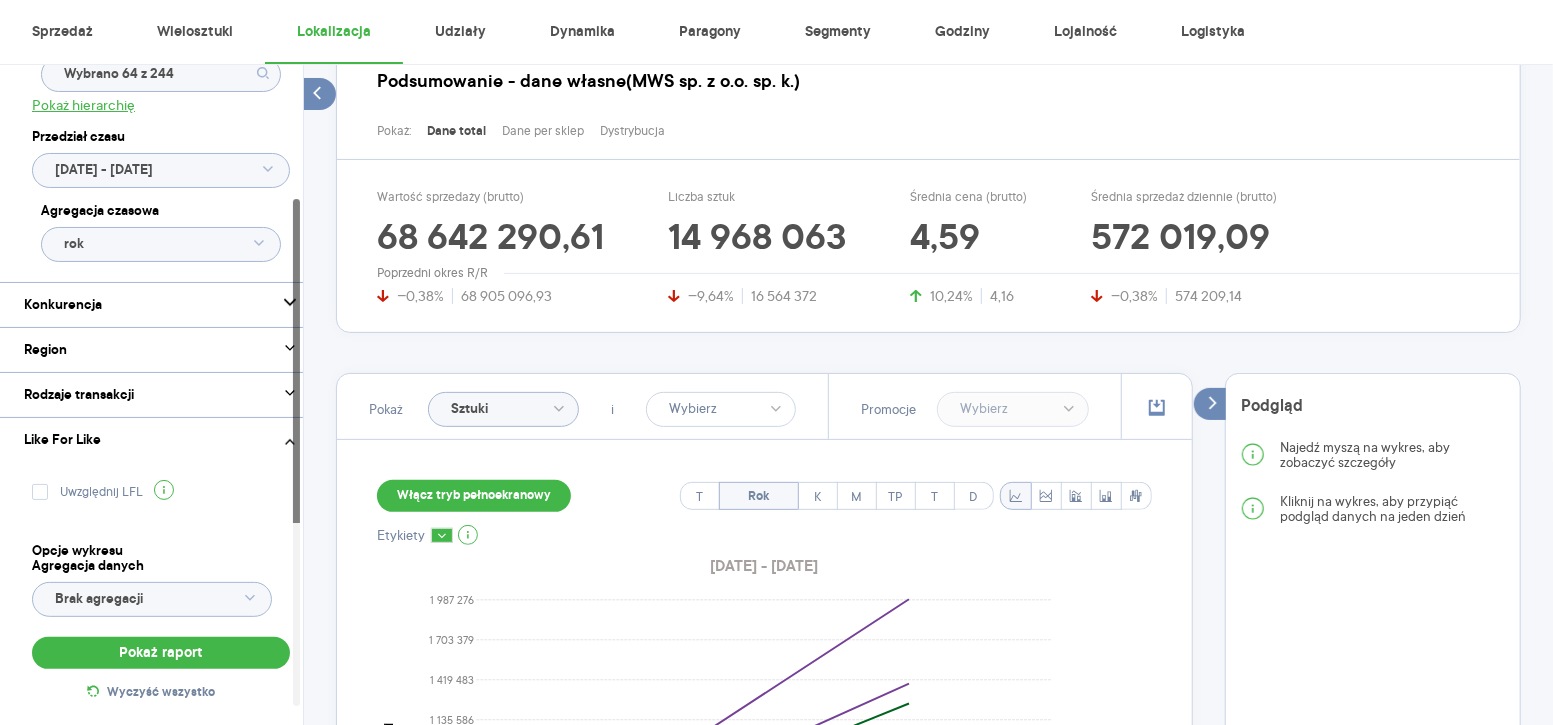 click on "Konkurencja" at bounding box center [161, 305] 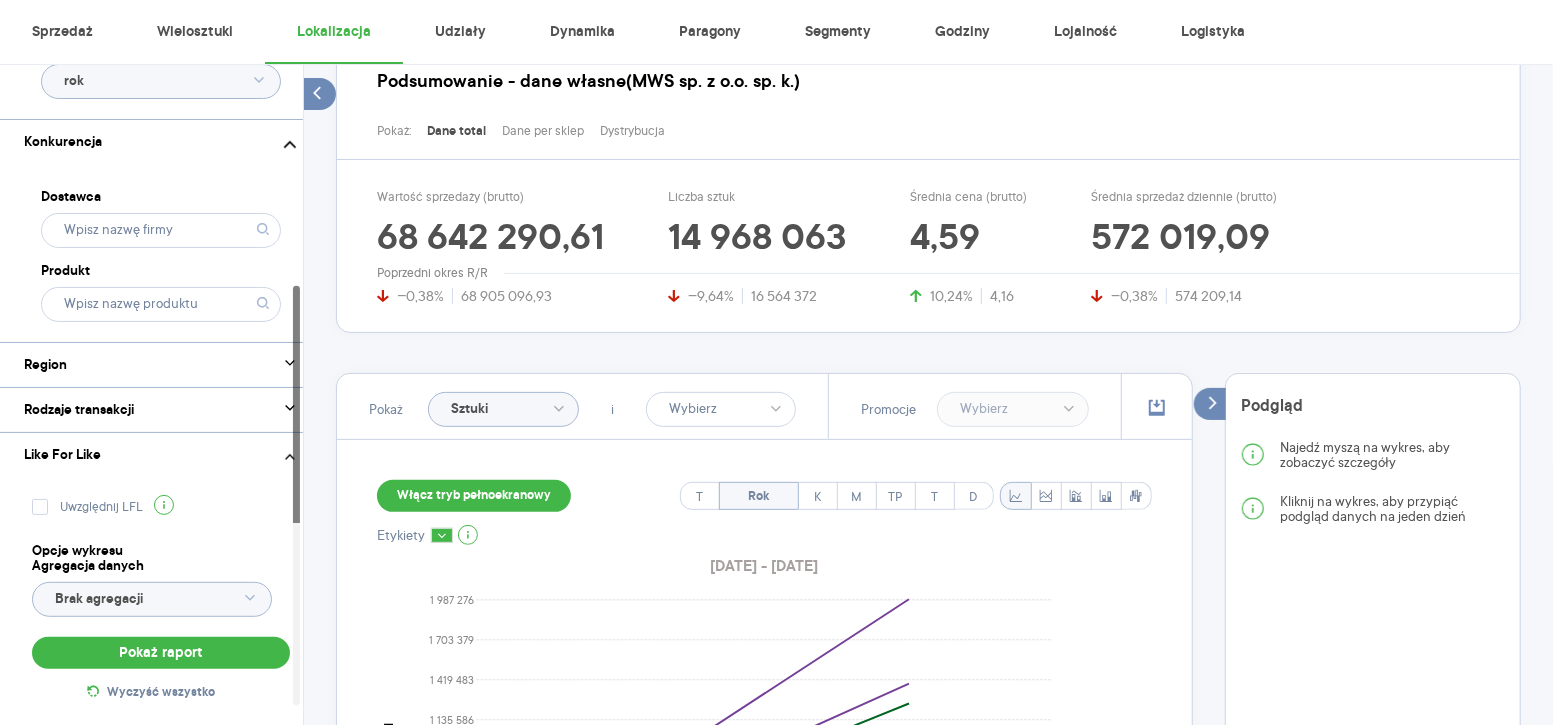 scroll, scrollTop: 377, scrollLeft: 0, axis: vertical 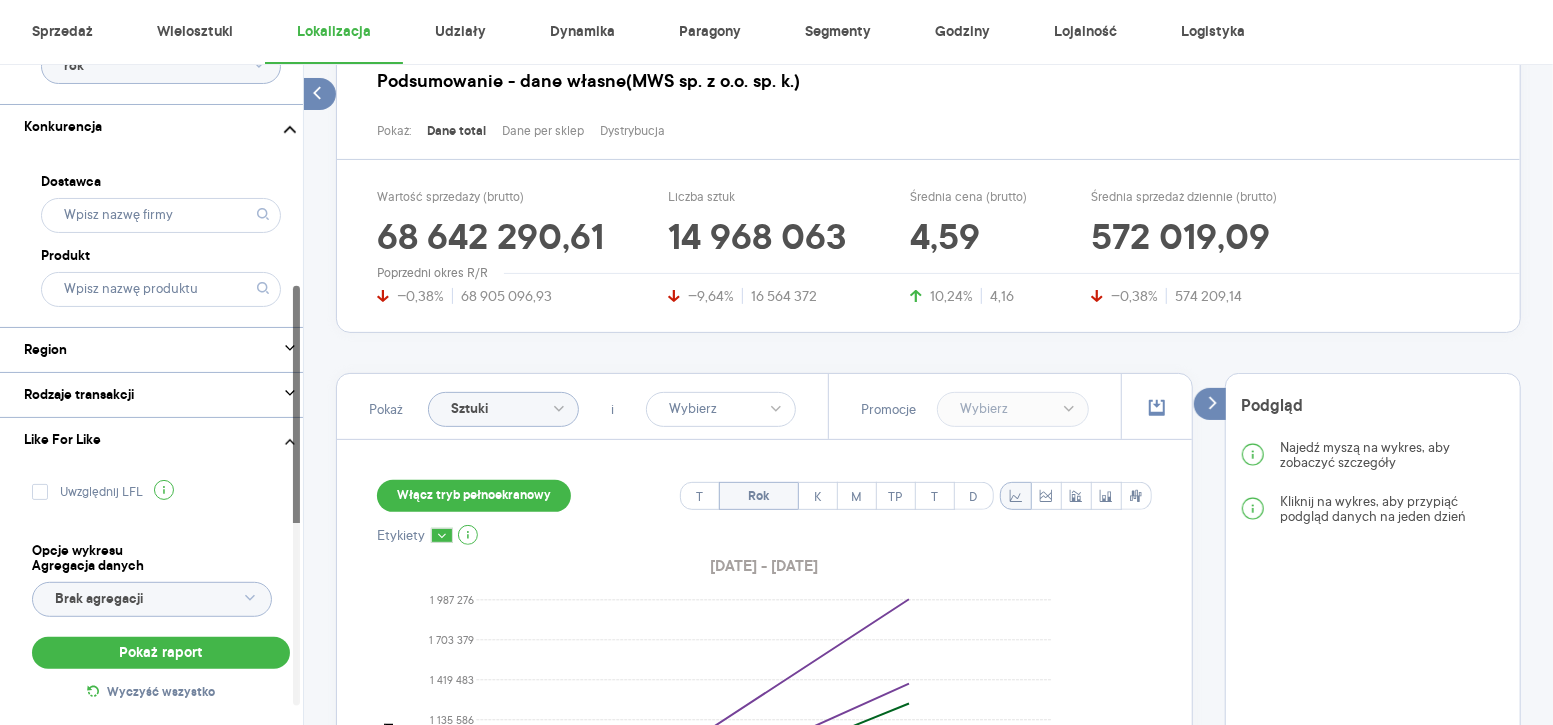 click 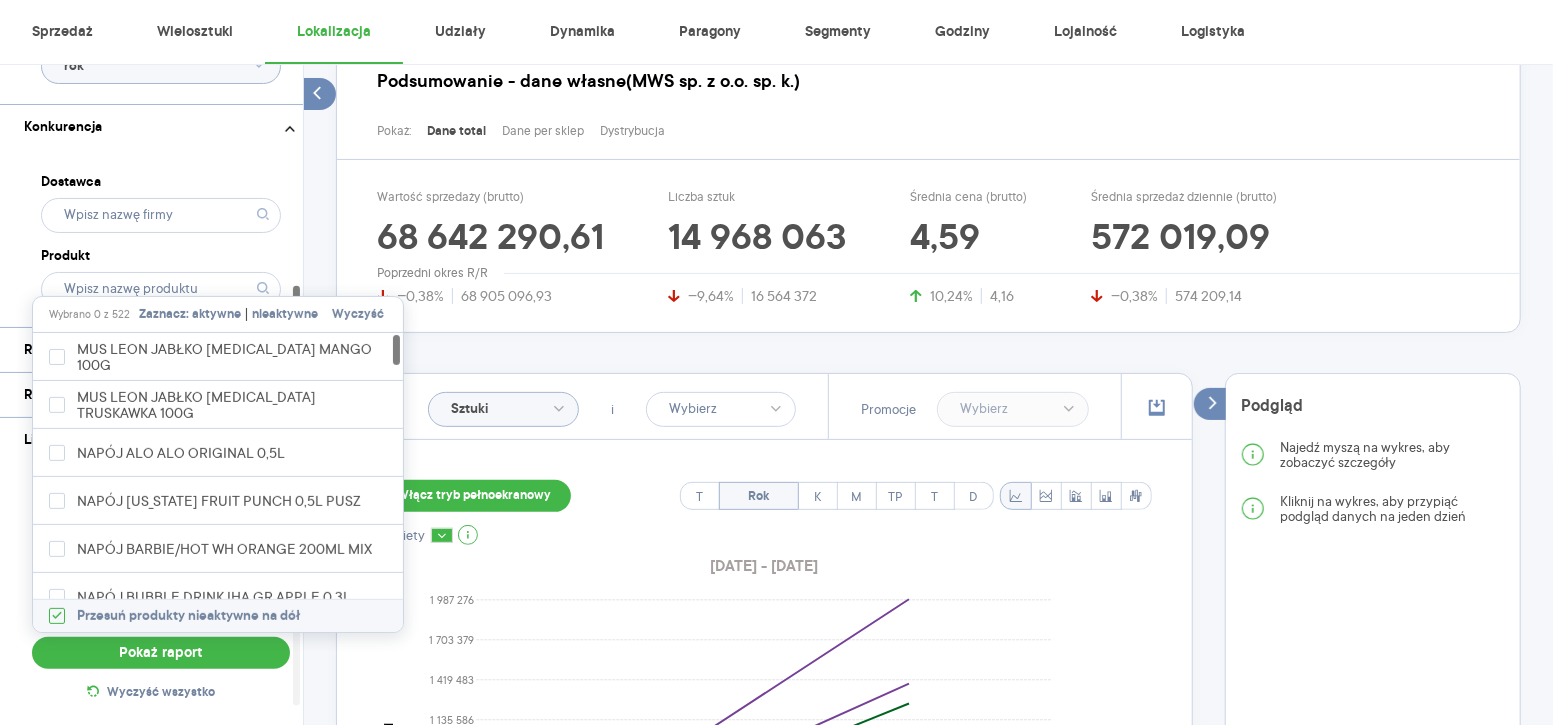 click on "aktywne" at bounding box center (216, 315) 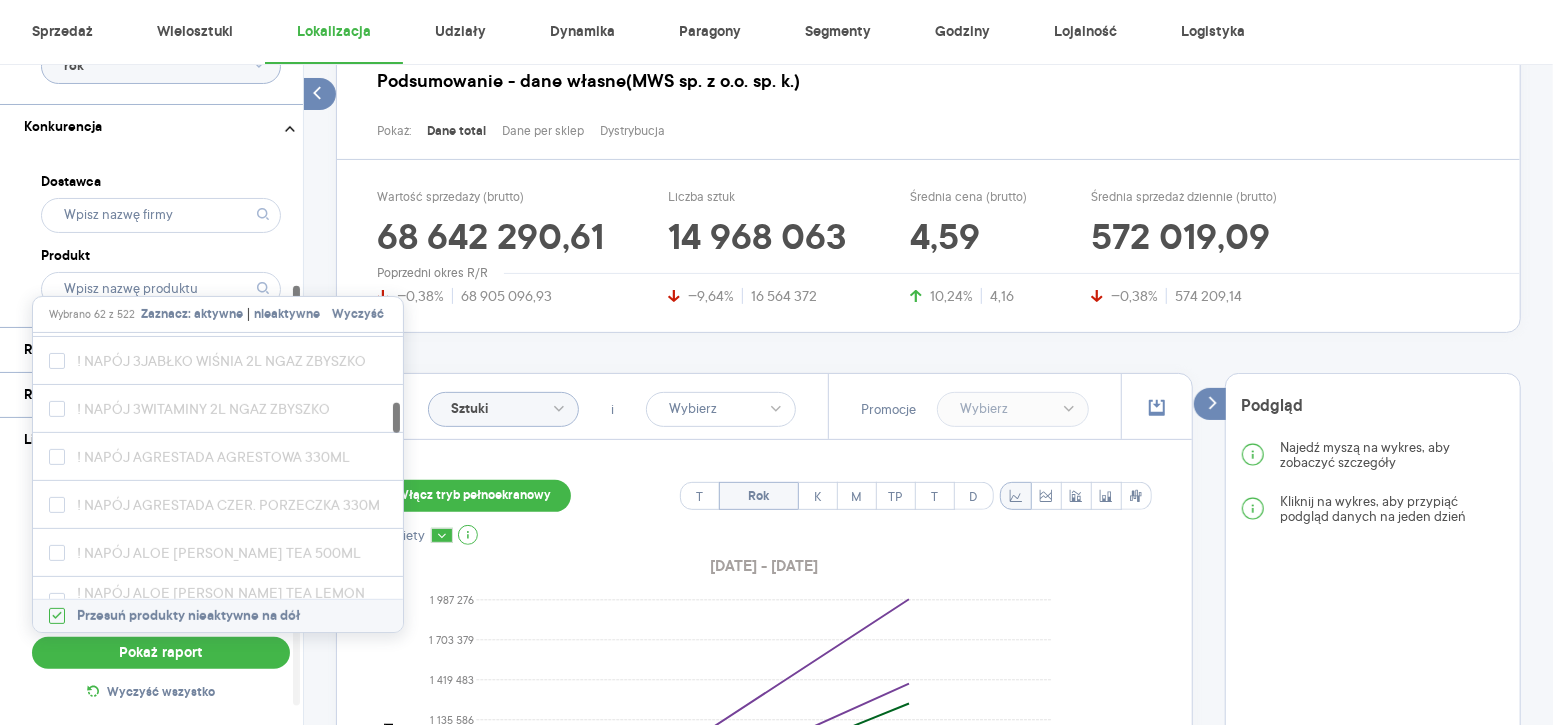 scroll, scrollTop: 5296, scrollLeft: 0, axis: vertical 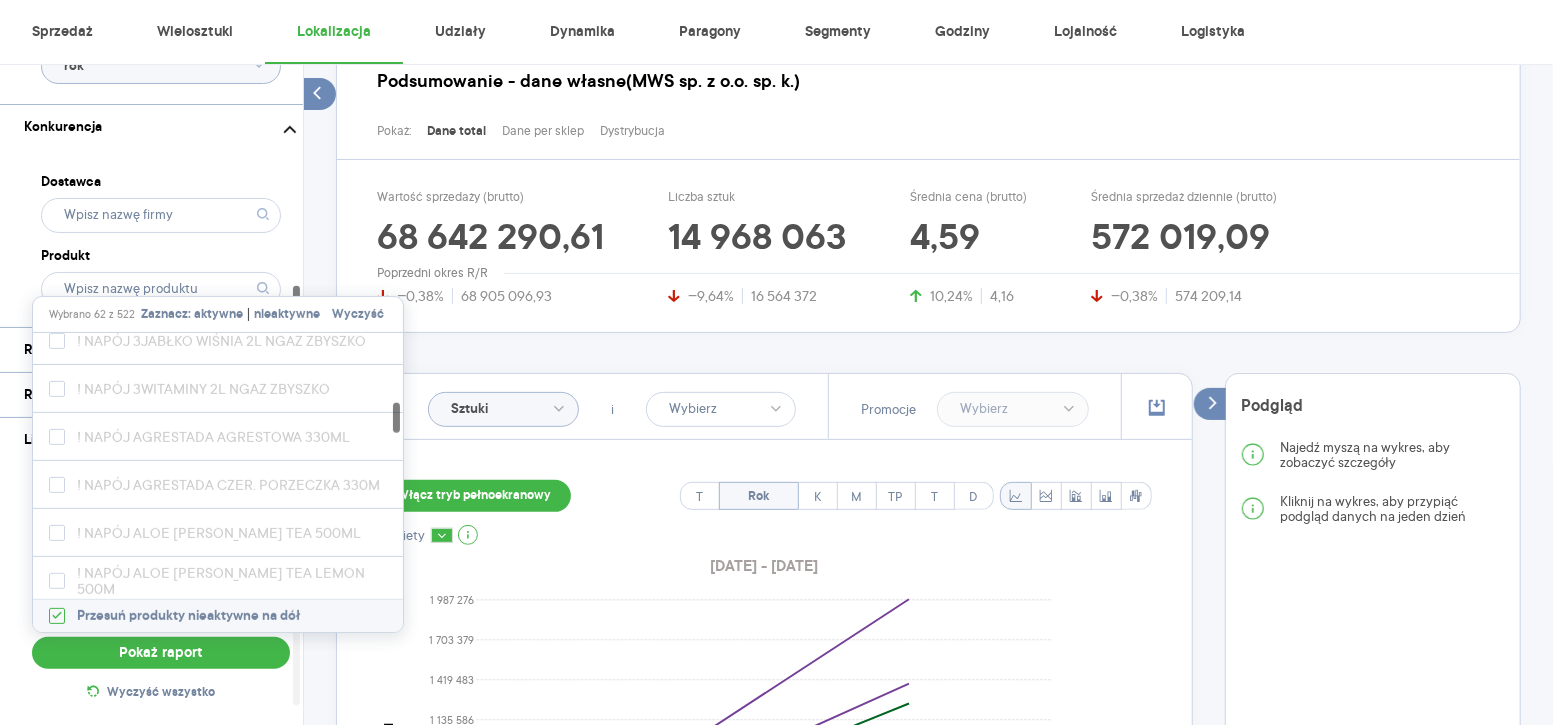 click on "Dostawca Produkt" at bounding box center [161, 238] 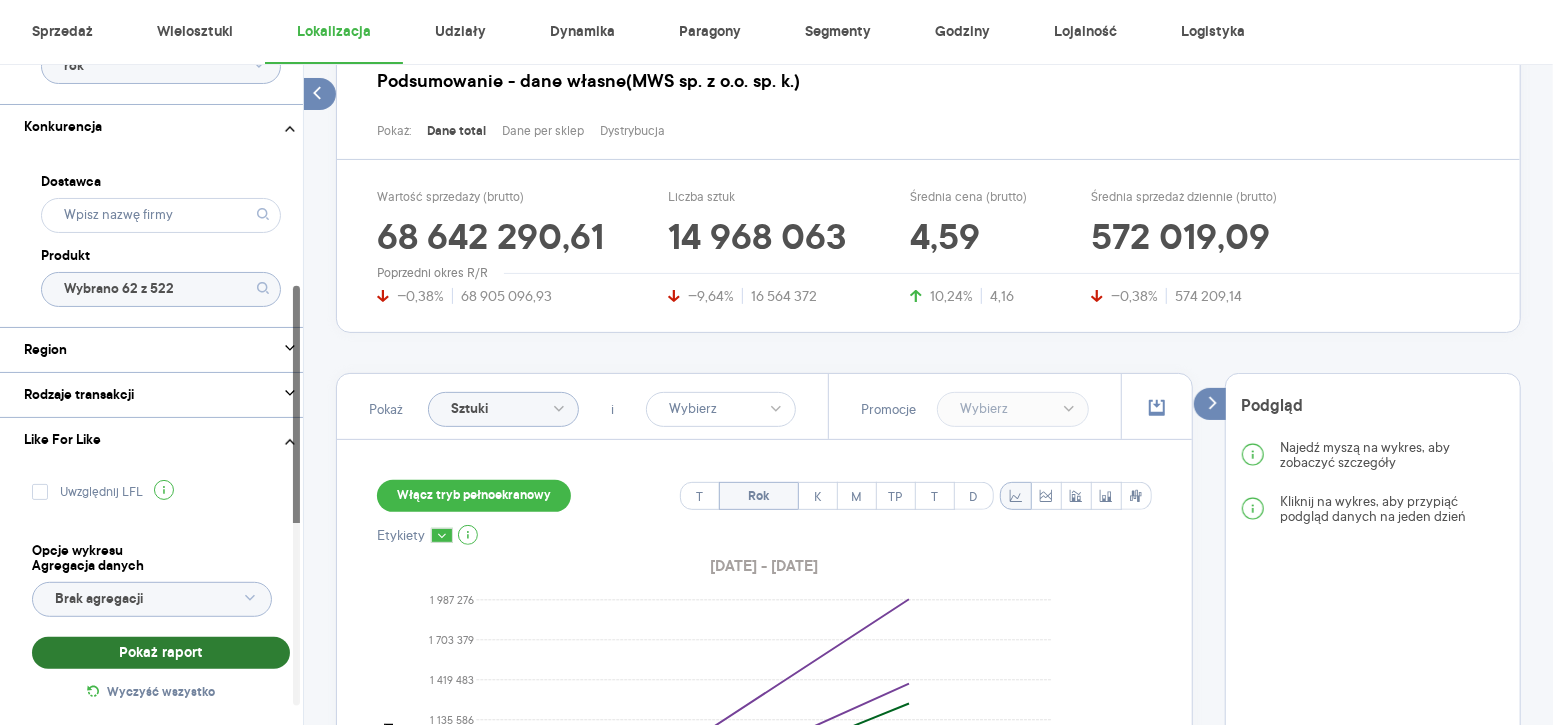click on "Pokaż raport" at bounding box center (161, 653) 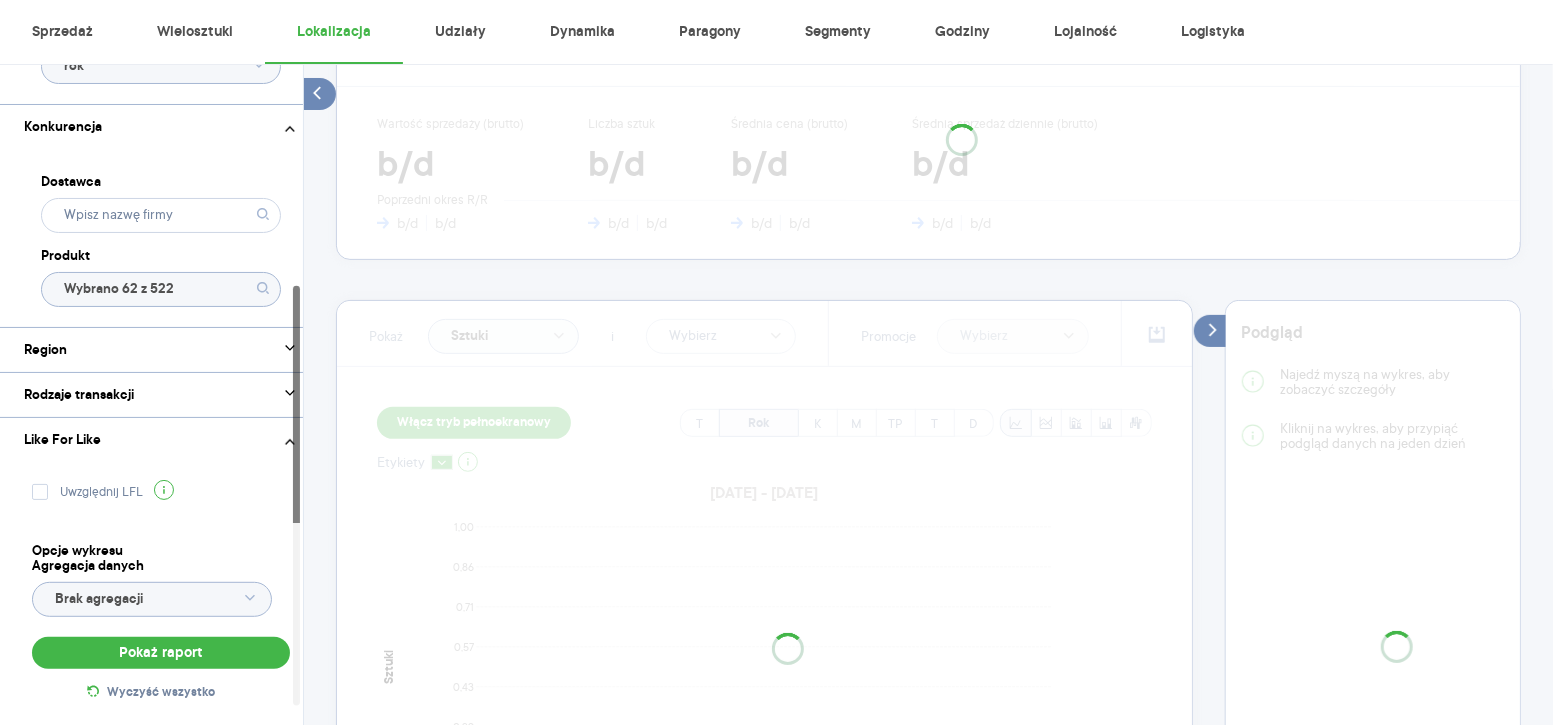 scroll, scrollTop: 271, scrollLeft: 0, axis: vertical 